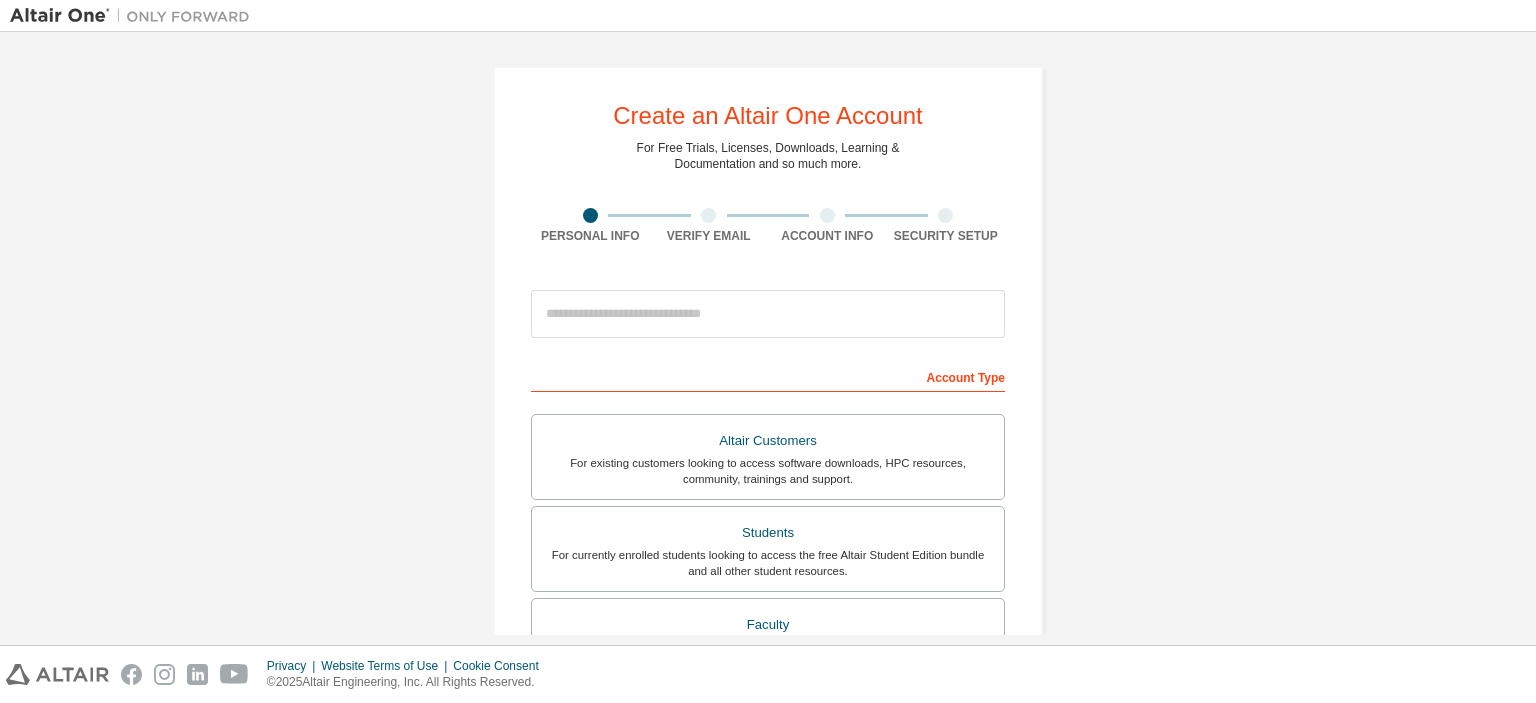 scroll, scrollTop: 0, scrollLeft: 0, axis: both 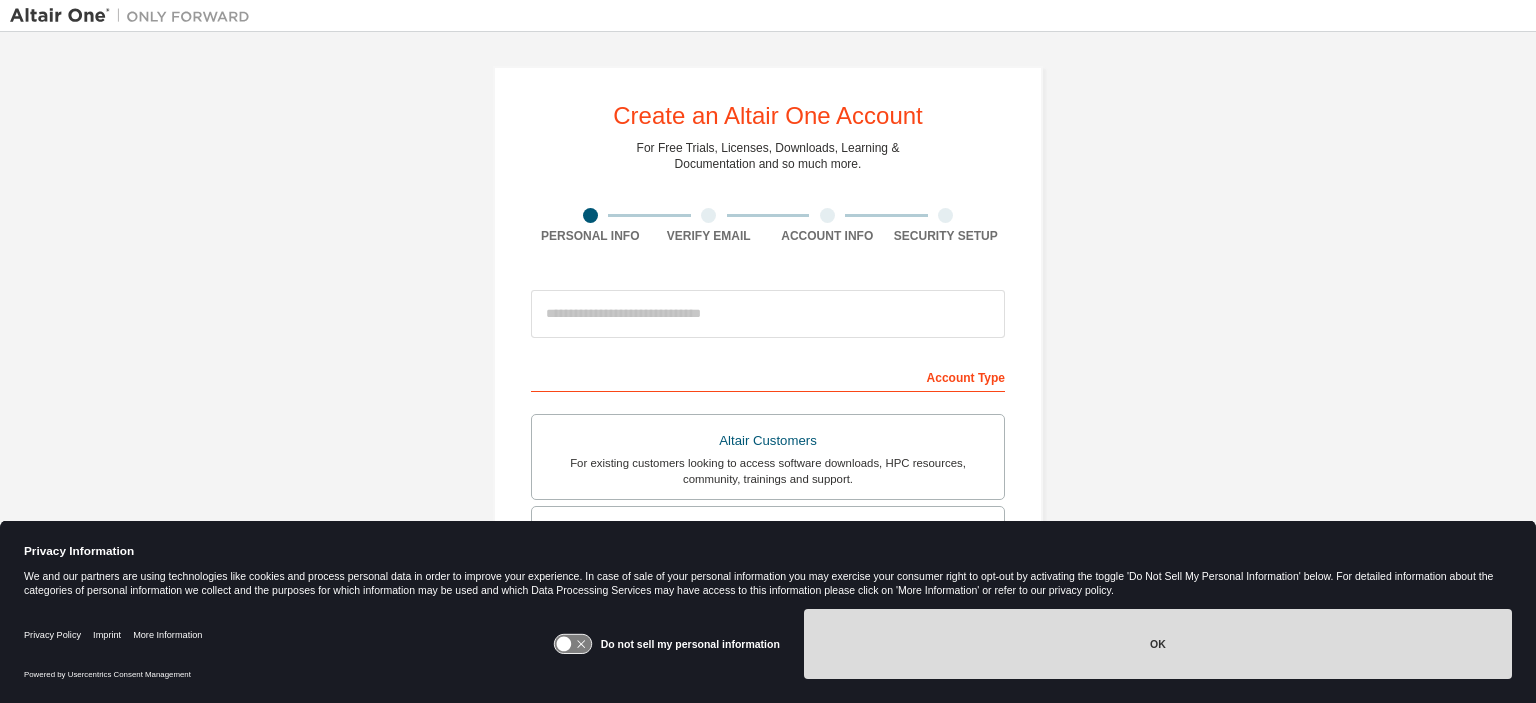 click on "OK" at bounding box center [1158, 644] 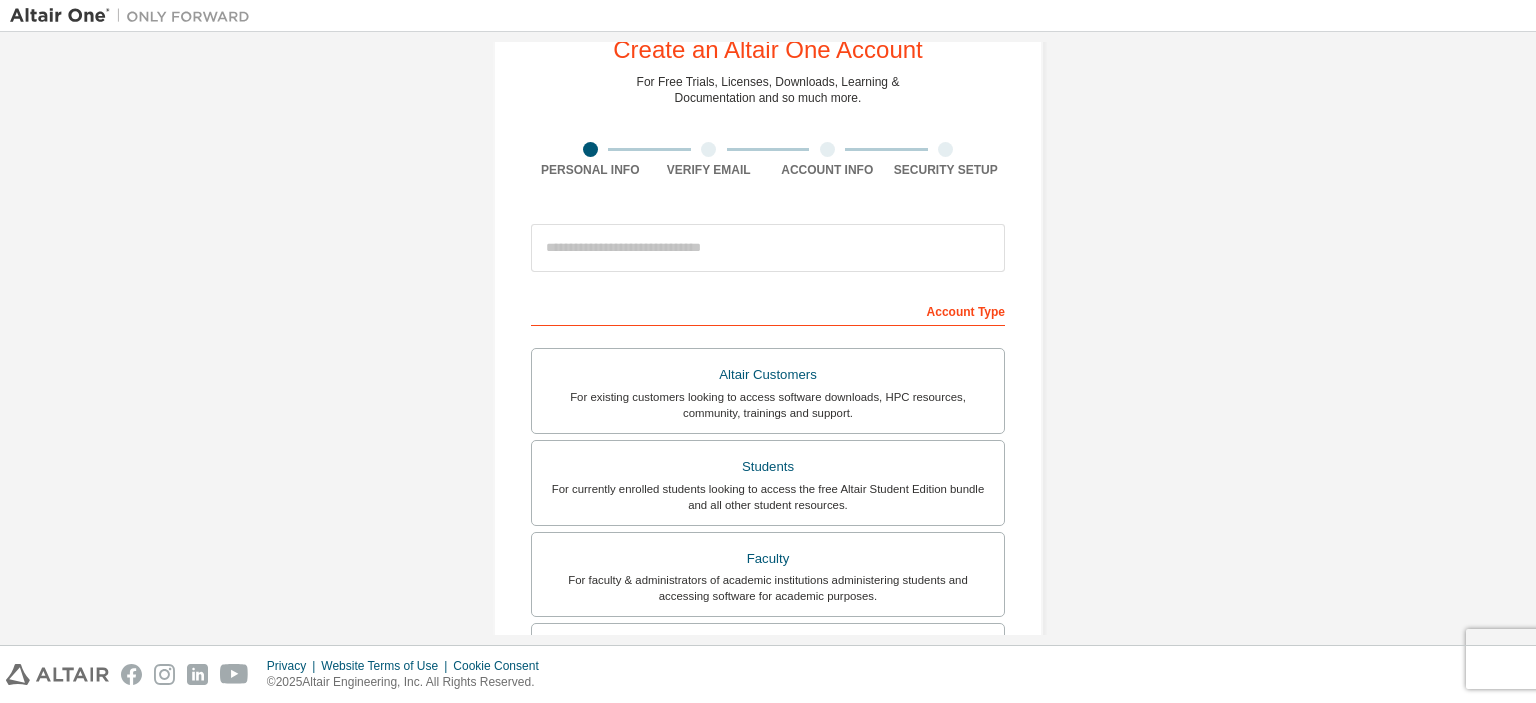 scroll, scrollTop: 75, scrollLeft: 0, axis: vertical 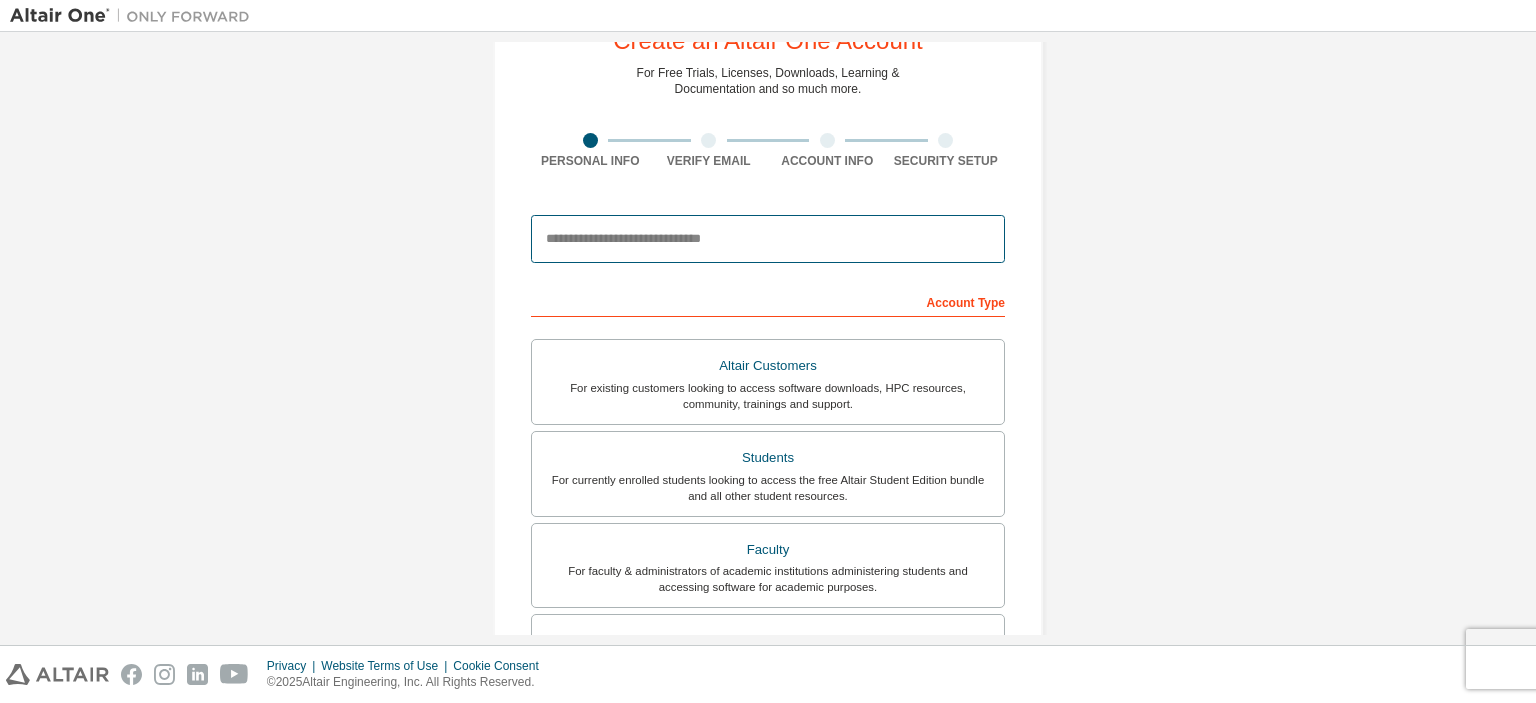 click at bounding box center [768, 239] 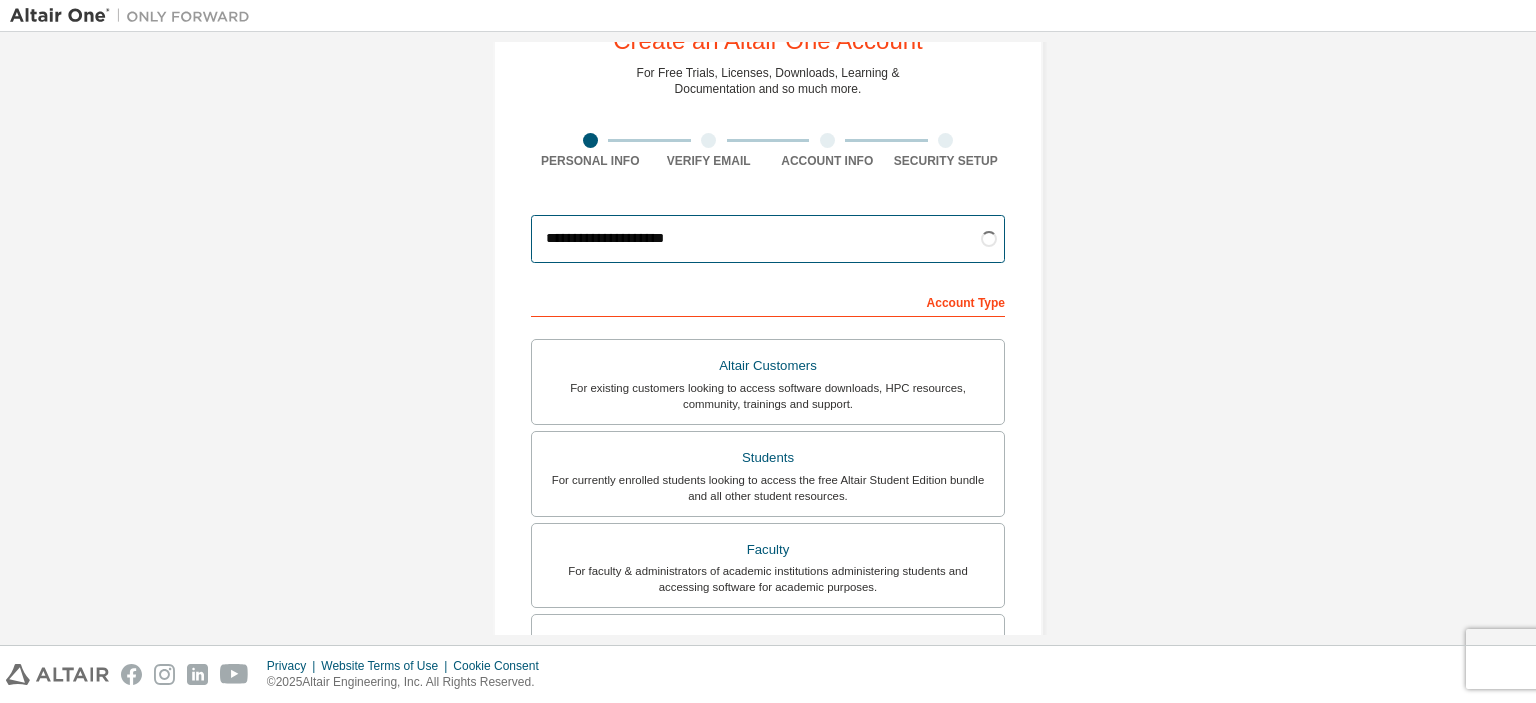 type on "**********" 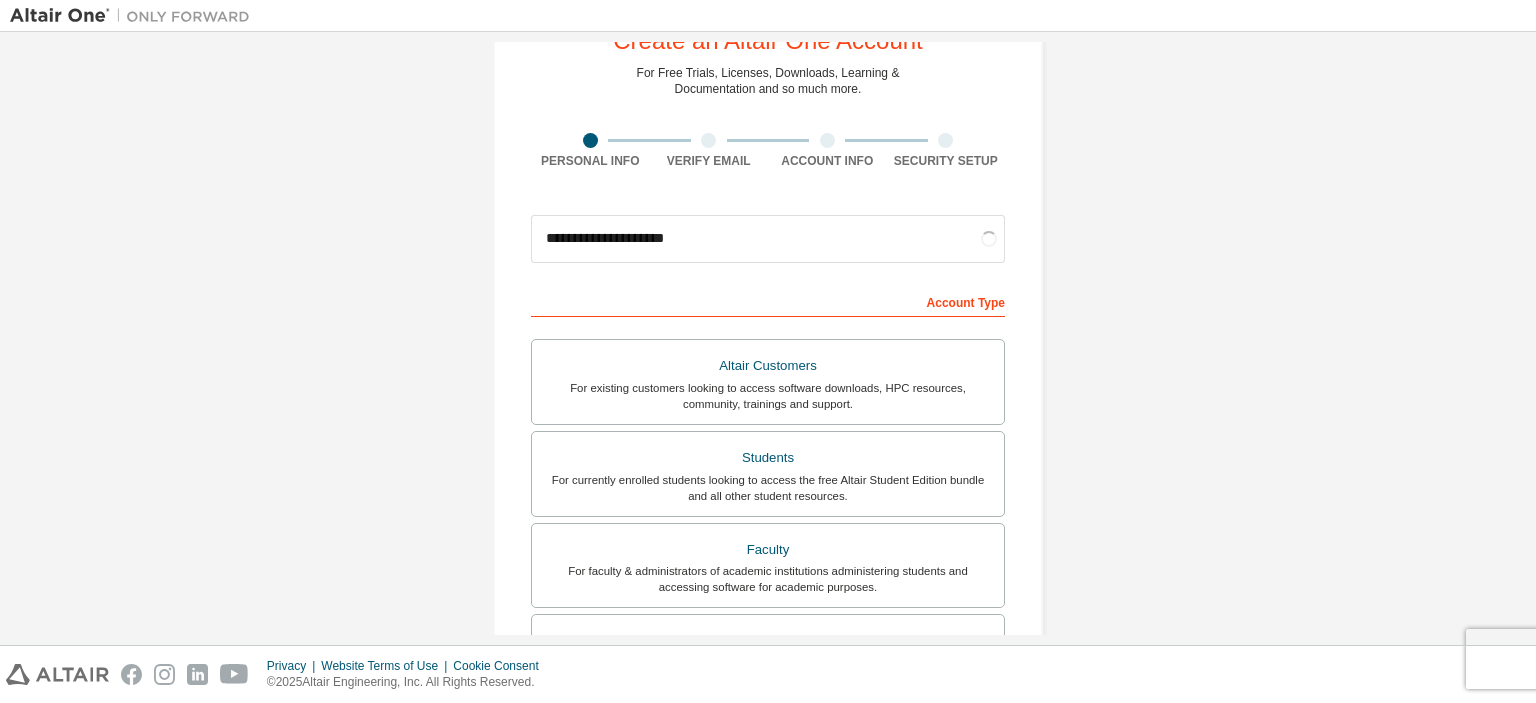 click on "**********" at bounding box center [768, 496] 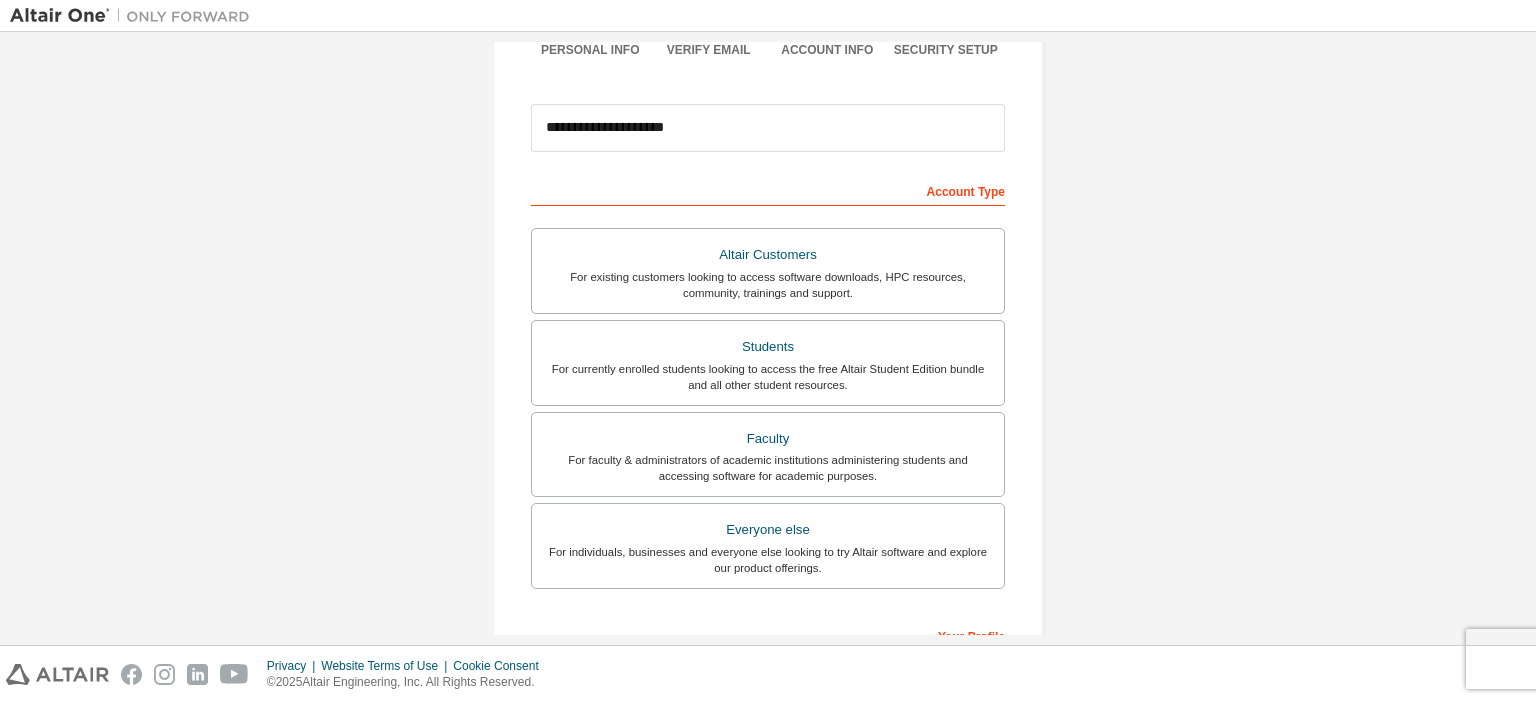 scroll, scrollTop: 187, scrollLeft: 0, axis: vertical 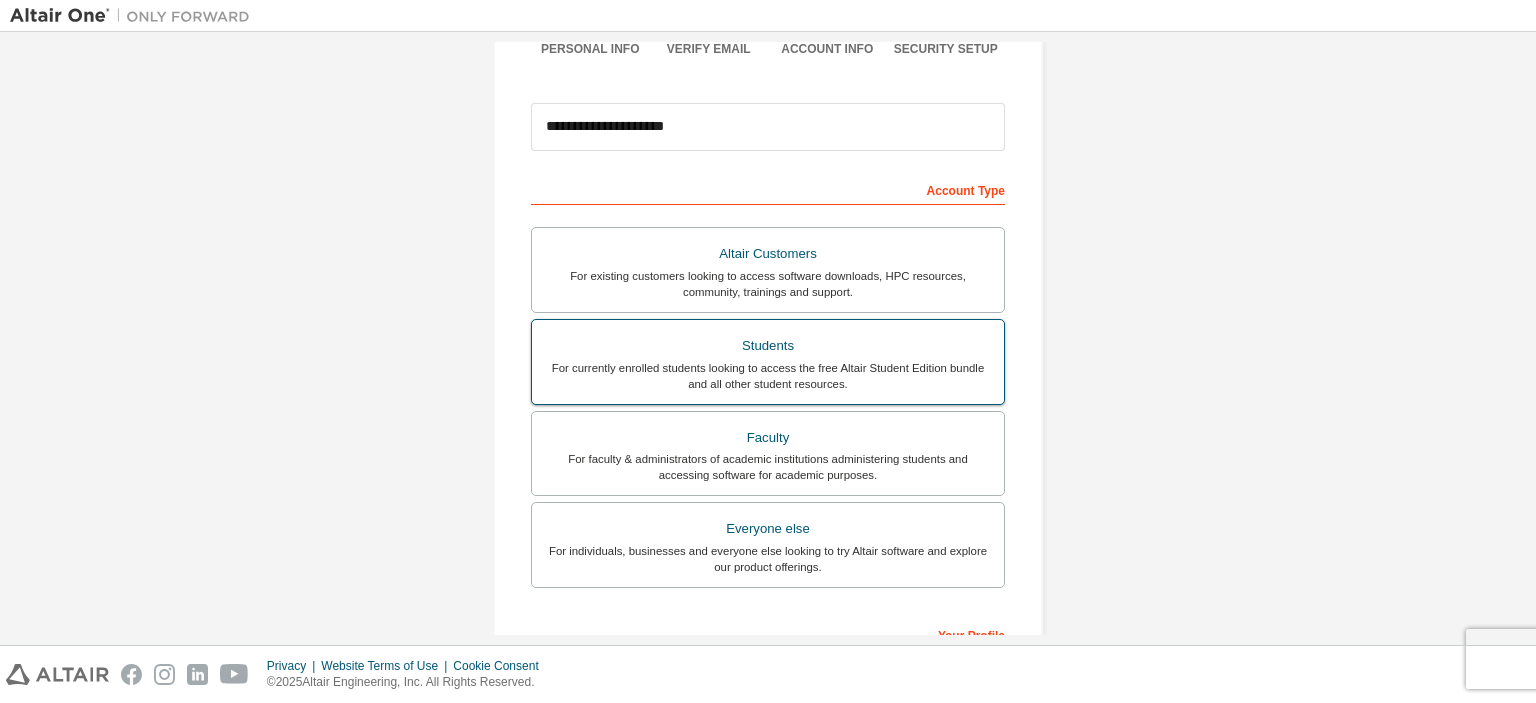 click on "For currently enrolled students looking to access the free Altair Student Edition bundle and all other student resources." at bounding box center [768, 376] 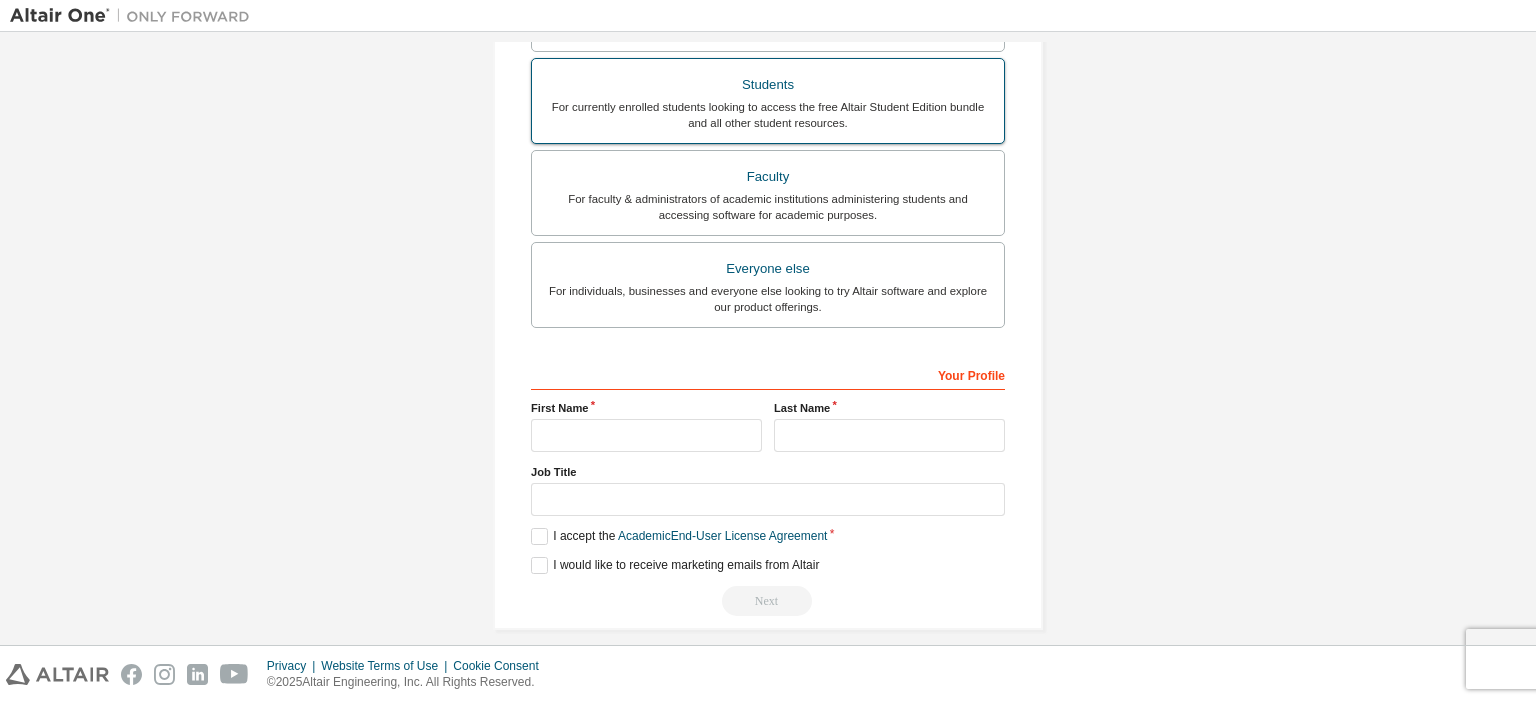 scroll, scrollTop: 510, scrollLeft: 0, axis: vertical 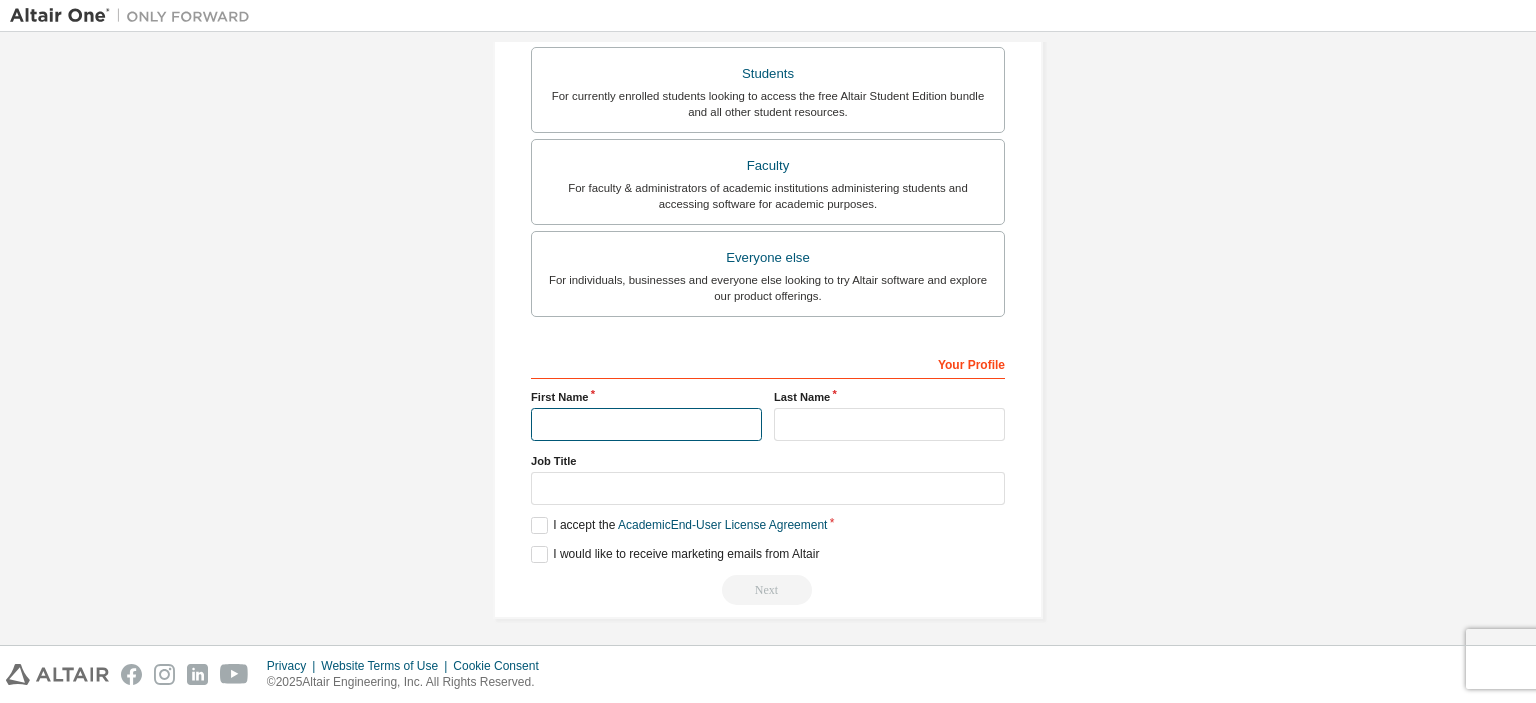 click at bounding box center [646, 424] 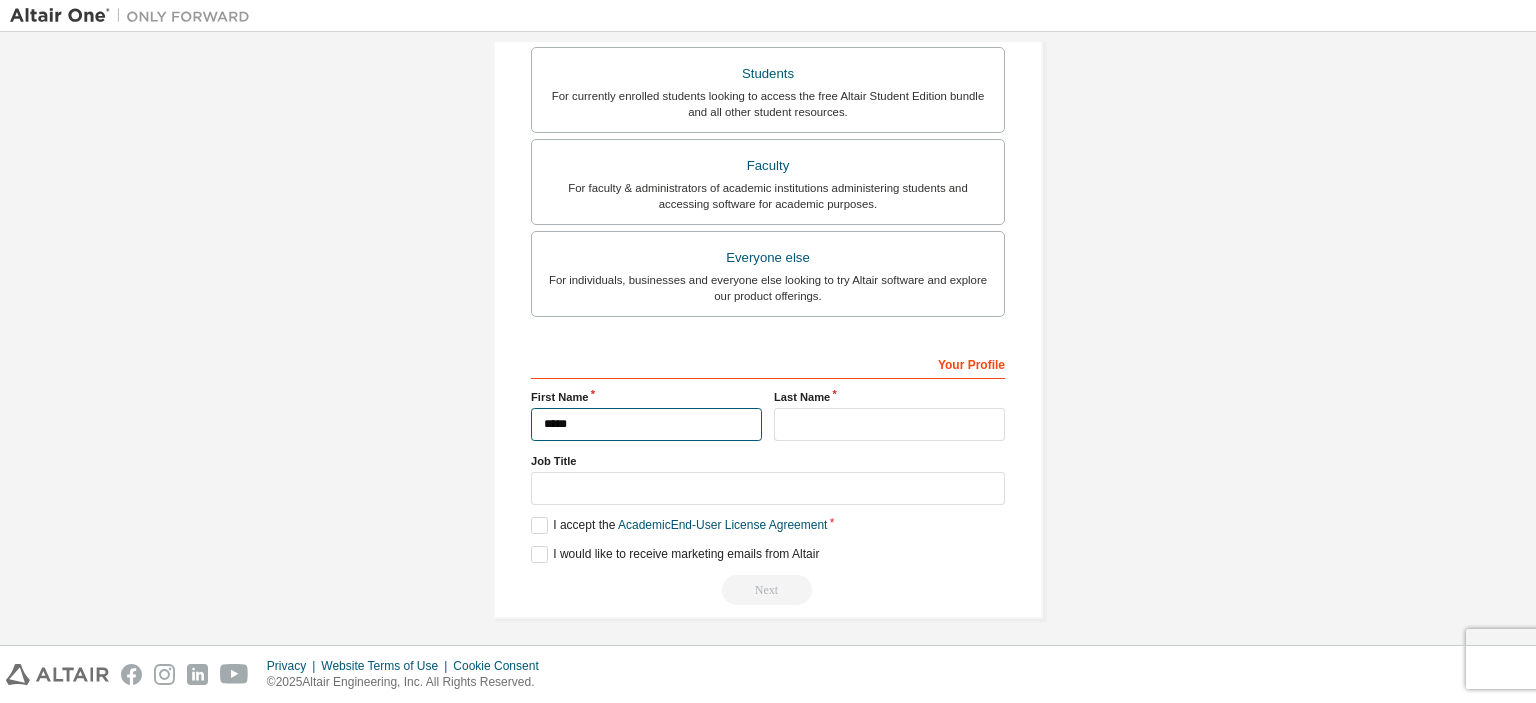 type on "*****" 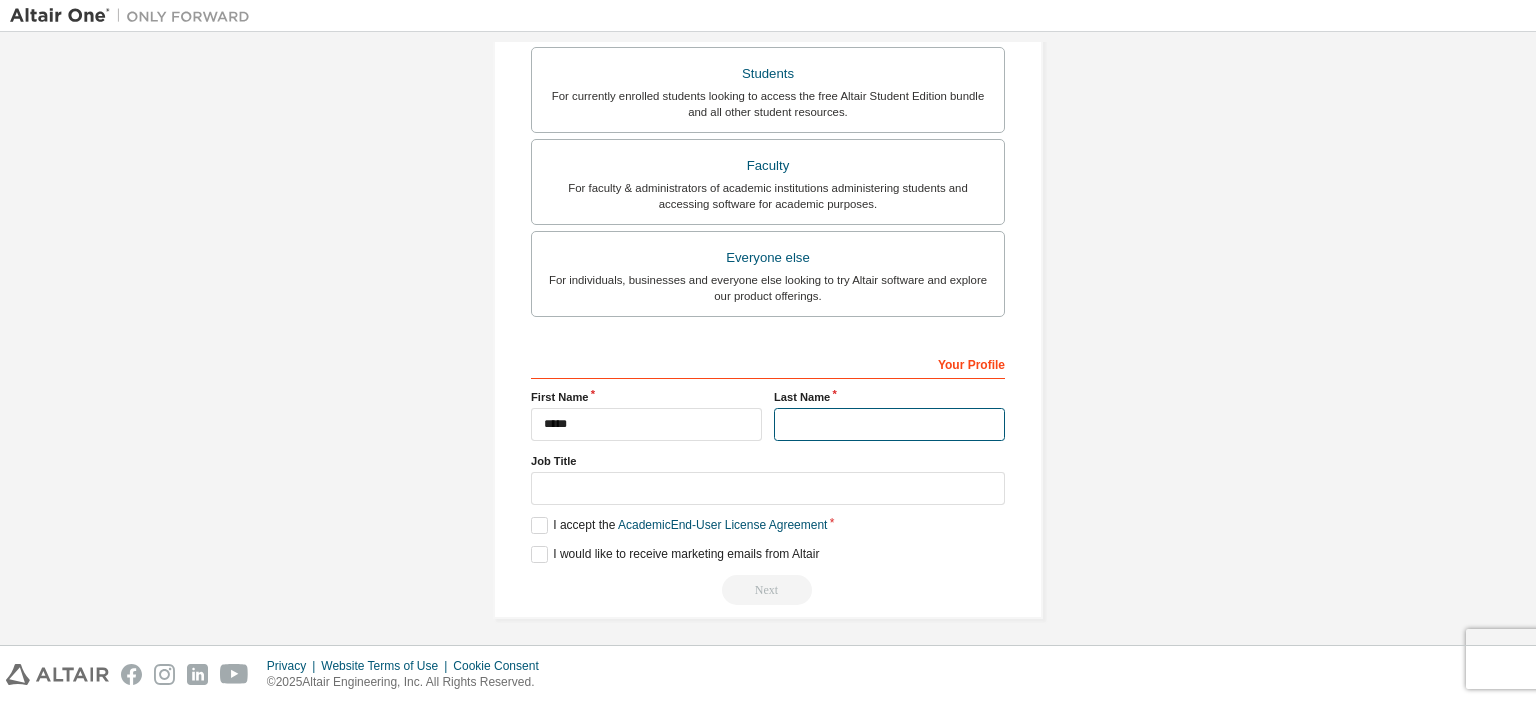 click at bounding box center (889, 424) 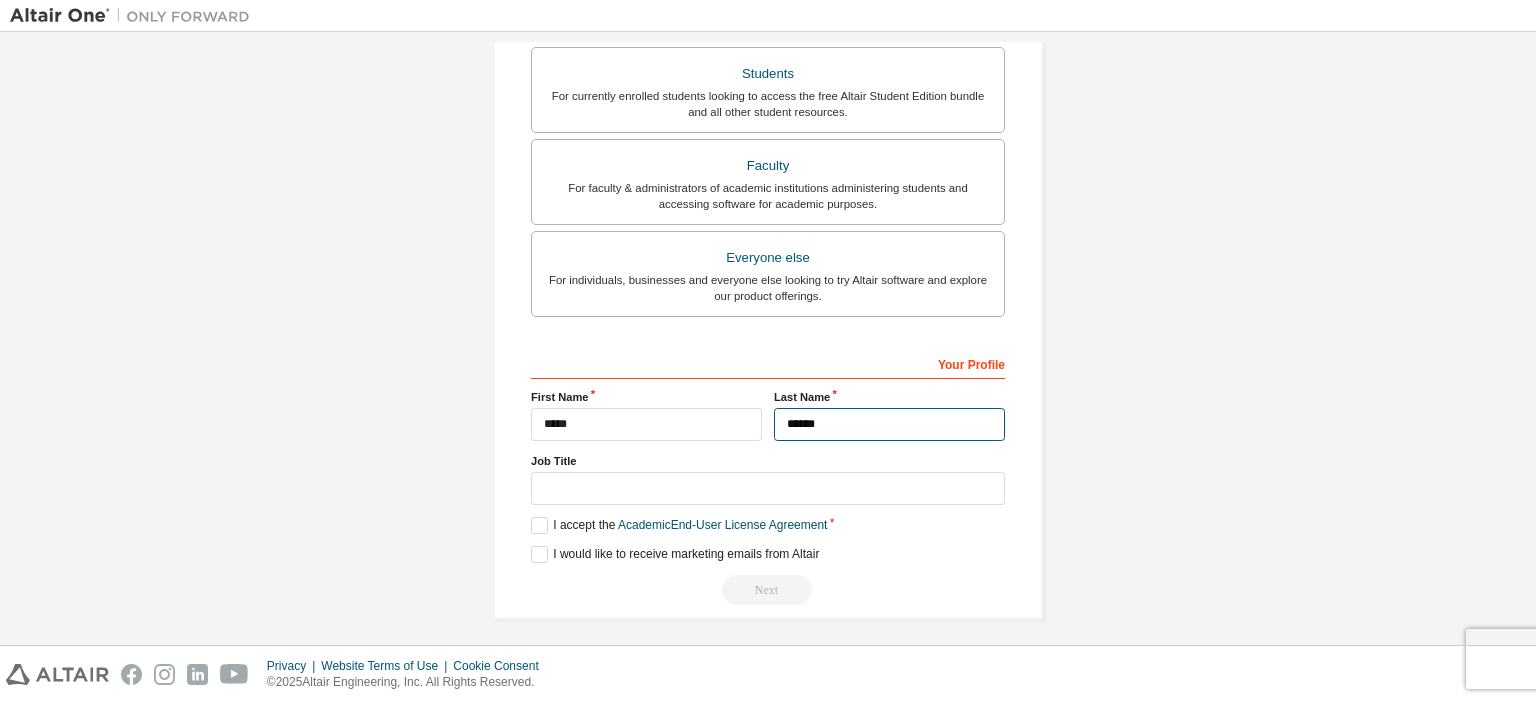 type on "******" 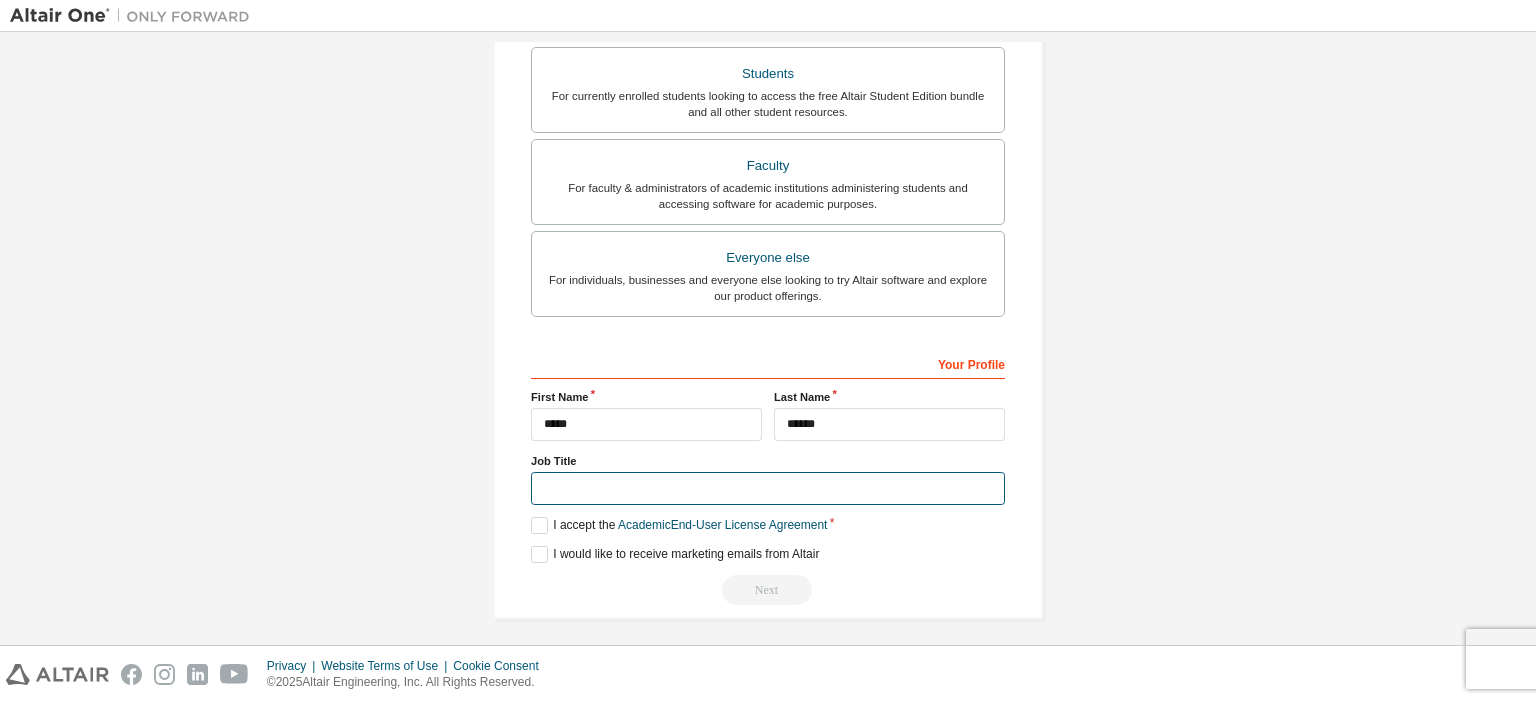 click at bounding box center (768, 488) 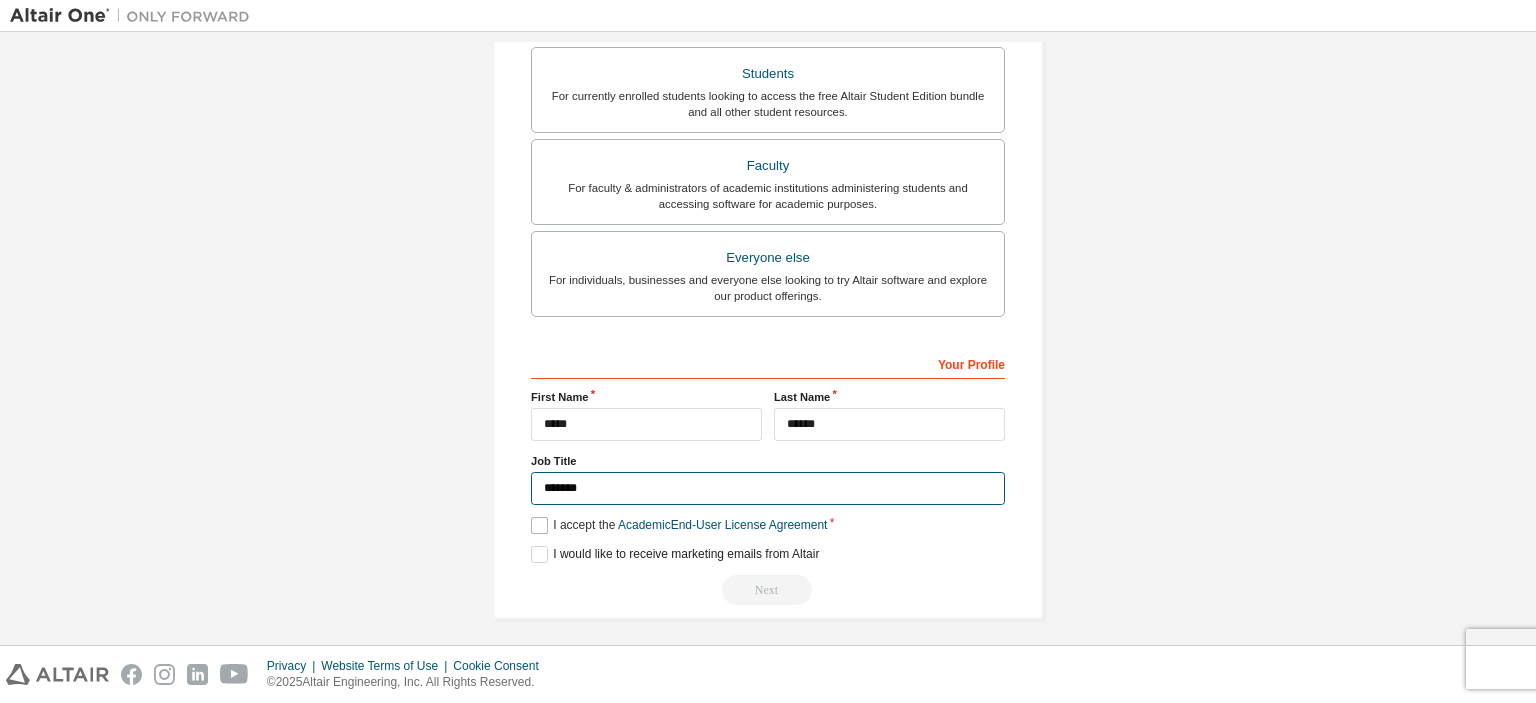 type on "*******" 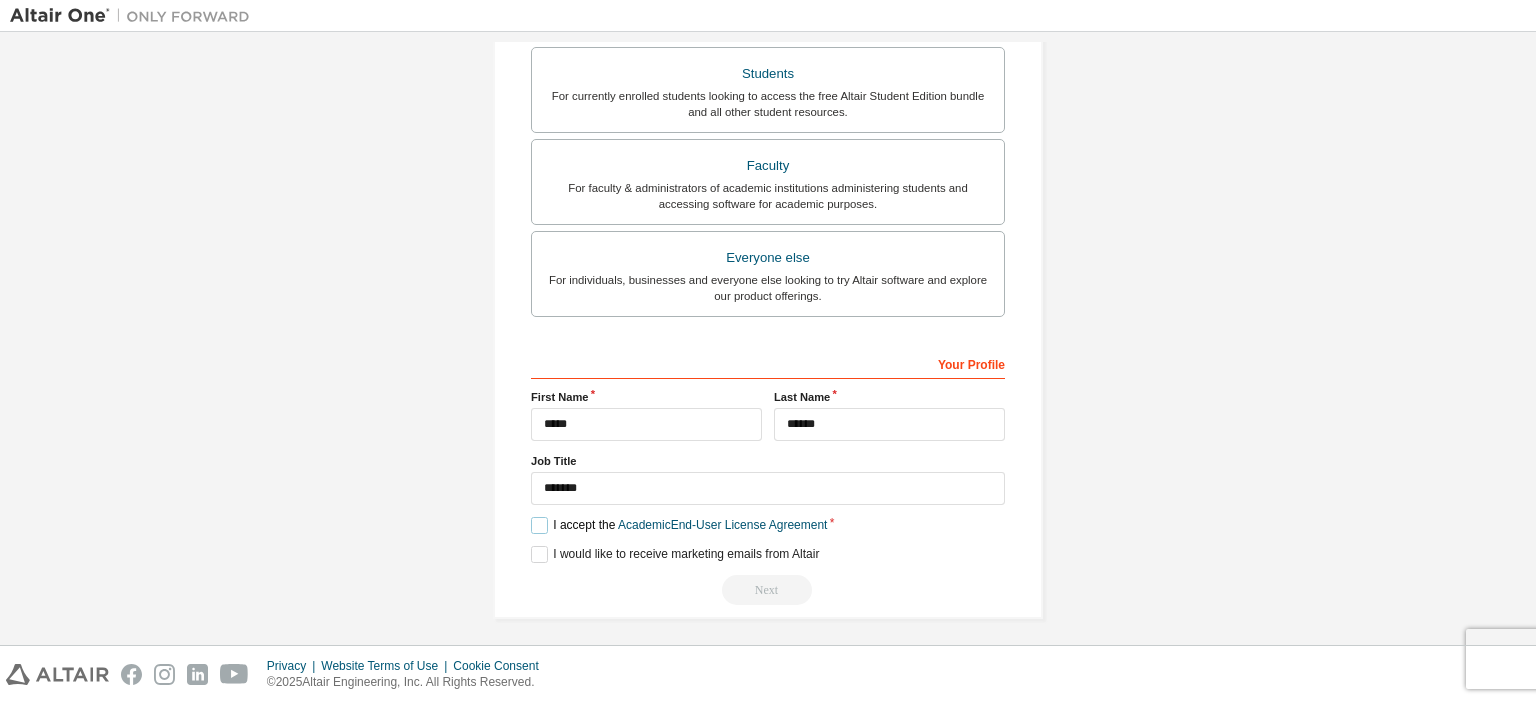 click on "I accept the   Academic   End-User License Agreement" at bounding box center (679, 525) 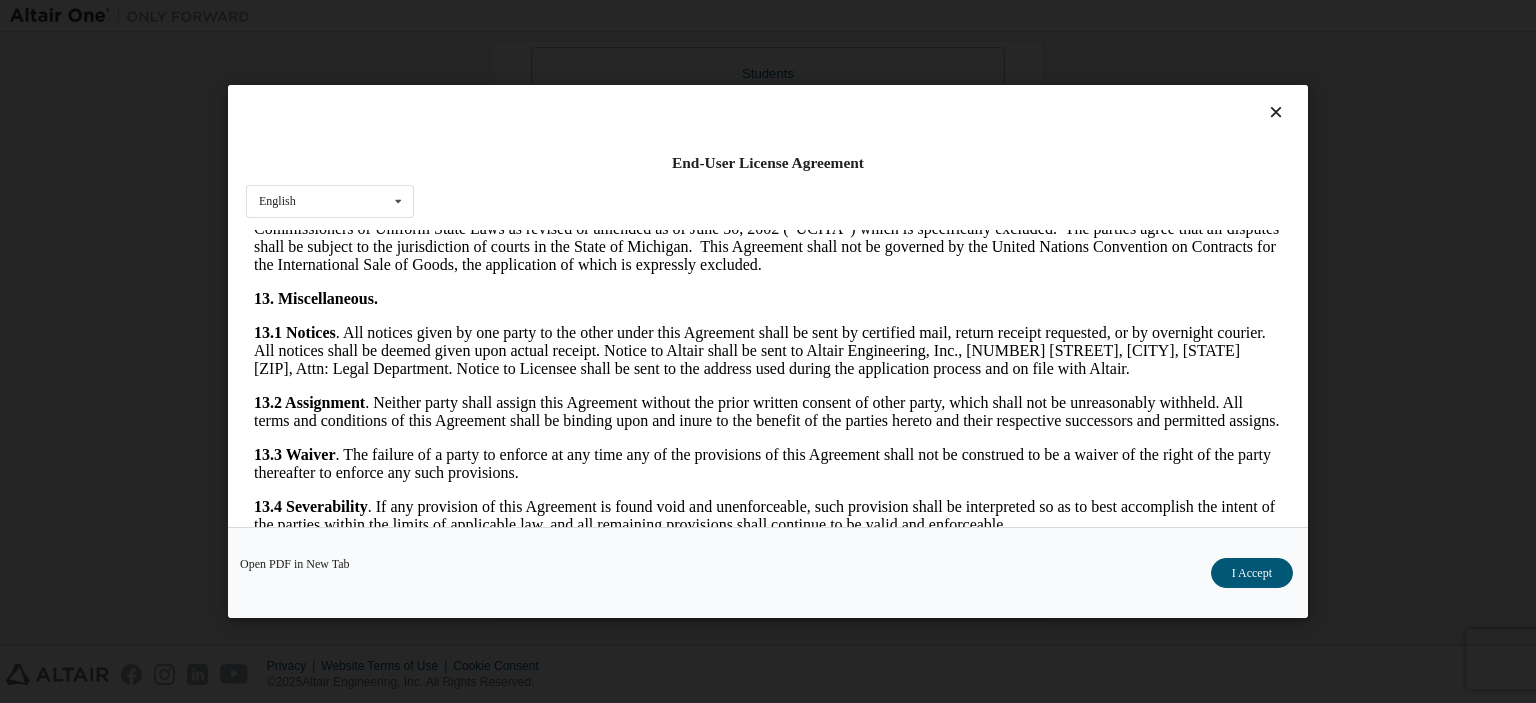 scroll, scrollTop: 3352, scrollLeft: 0, axis: vertical 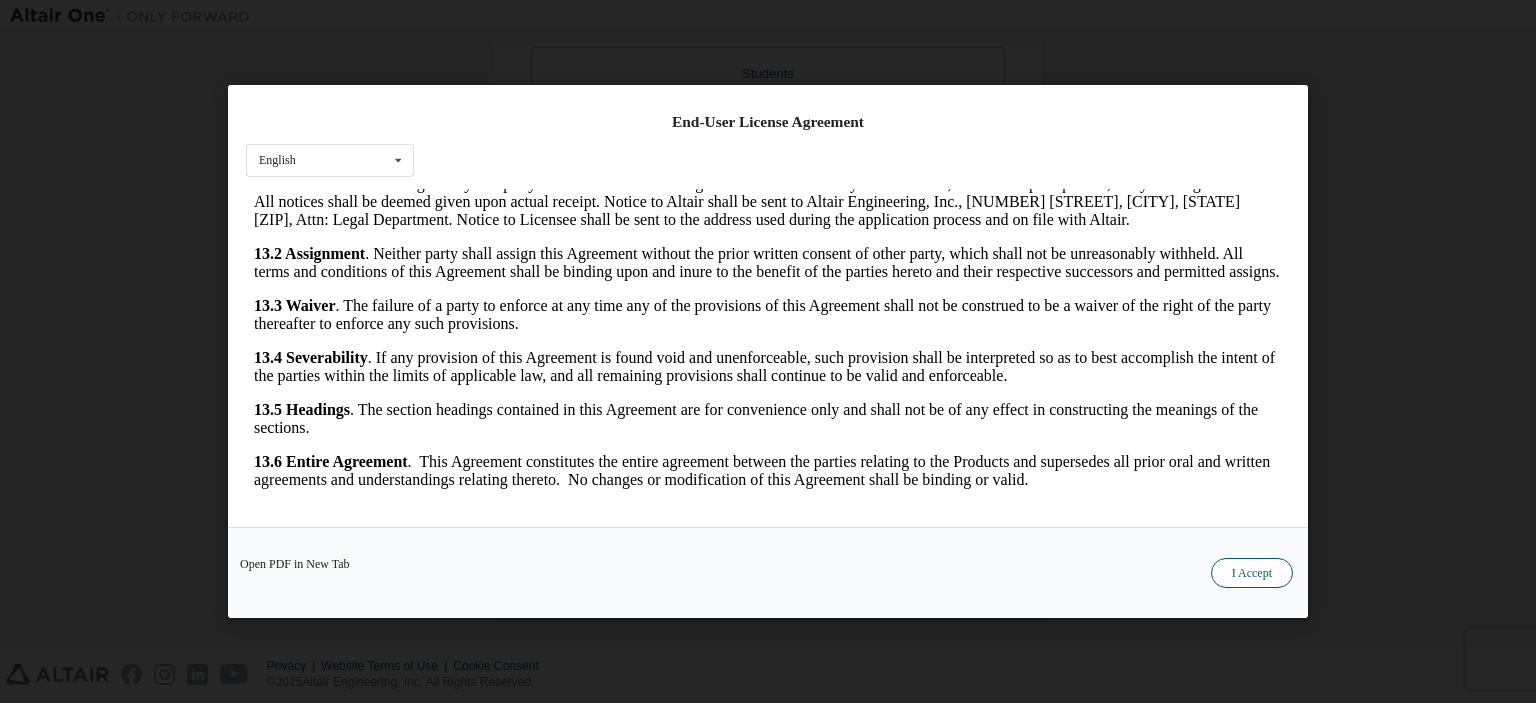 click on "I Accept" at bounding box center [1252, 573] 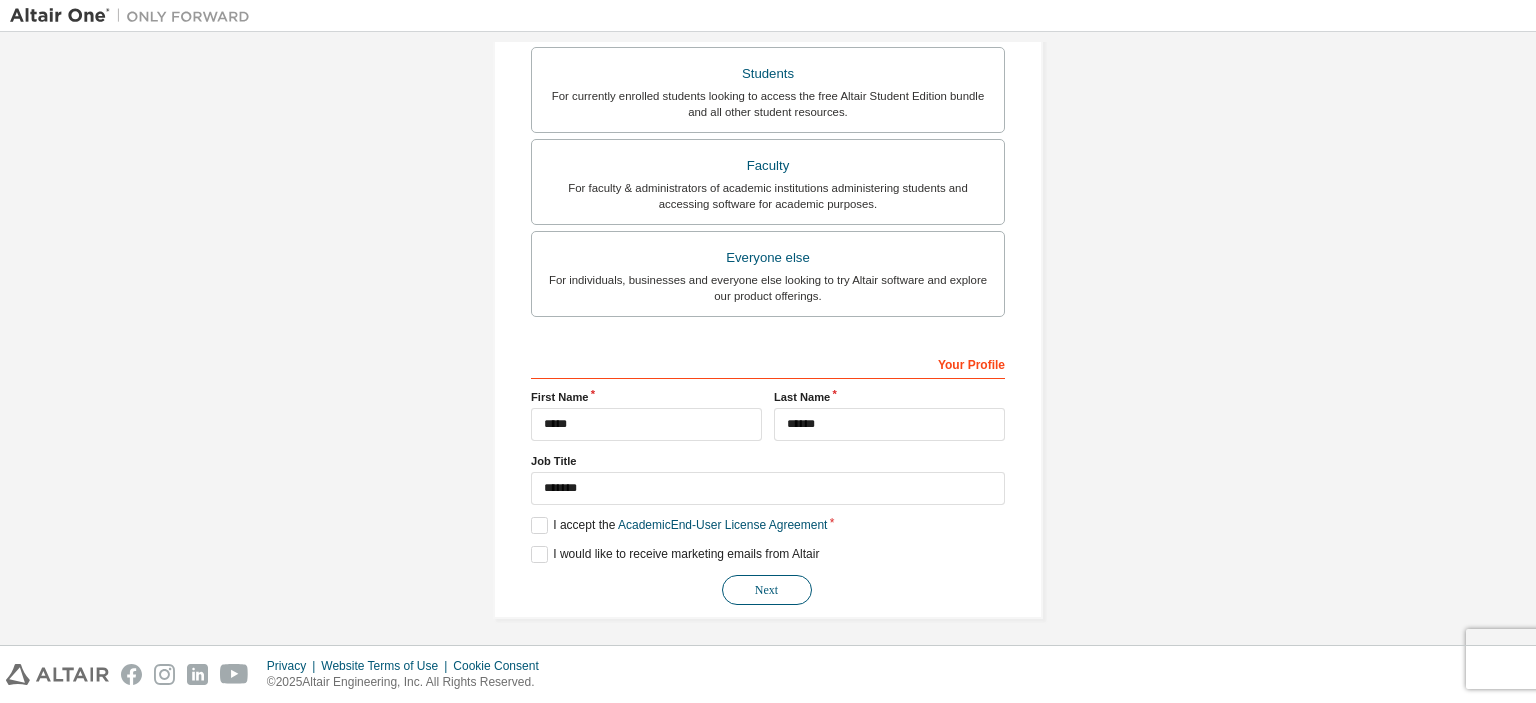 click on "Next" at bounding box center [767, 590] 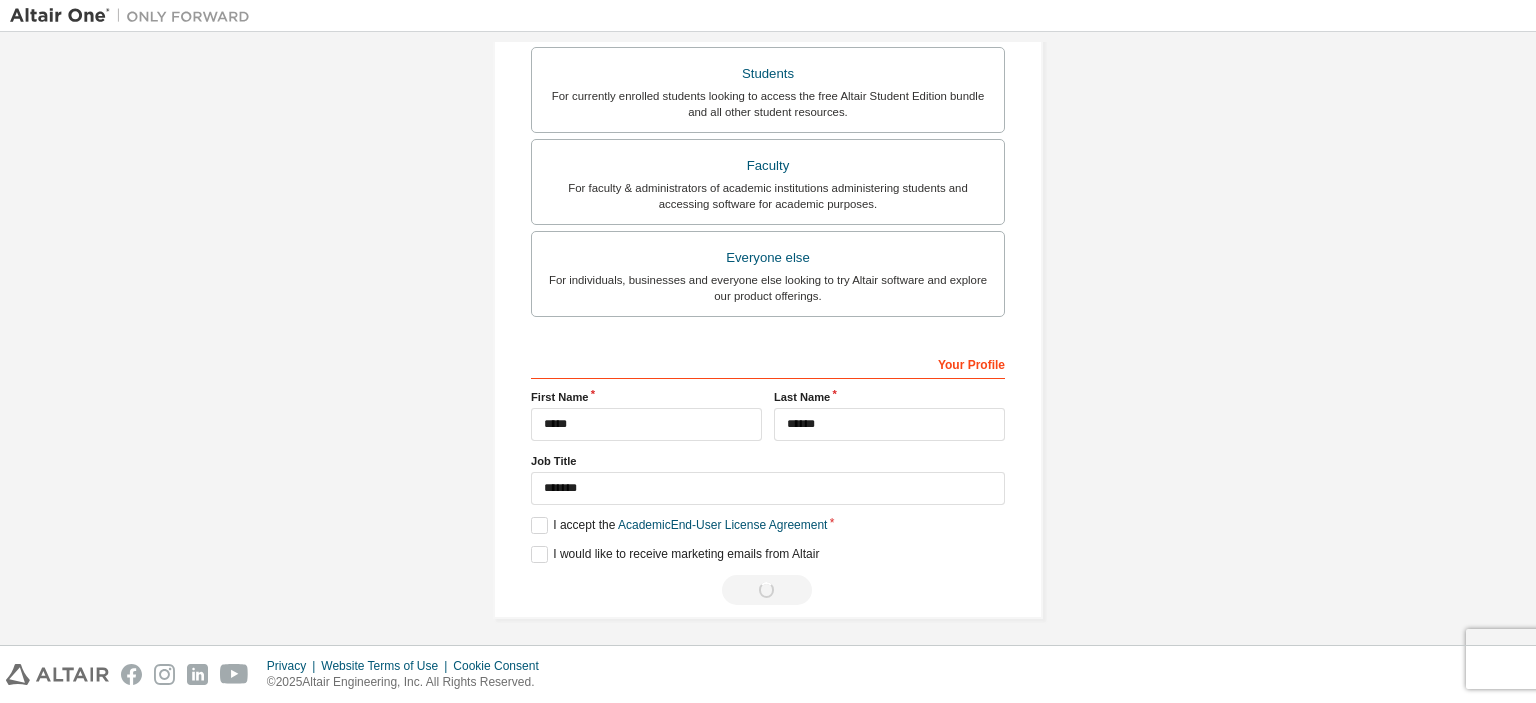 scroll, scrollTop: 0, scrollLeft: 0, axis: both 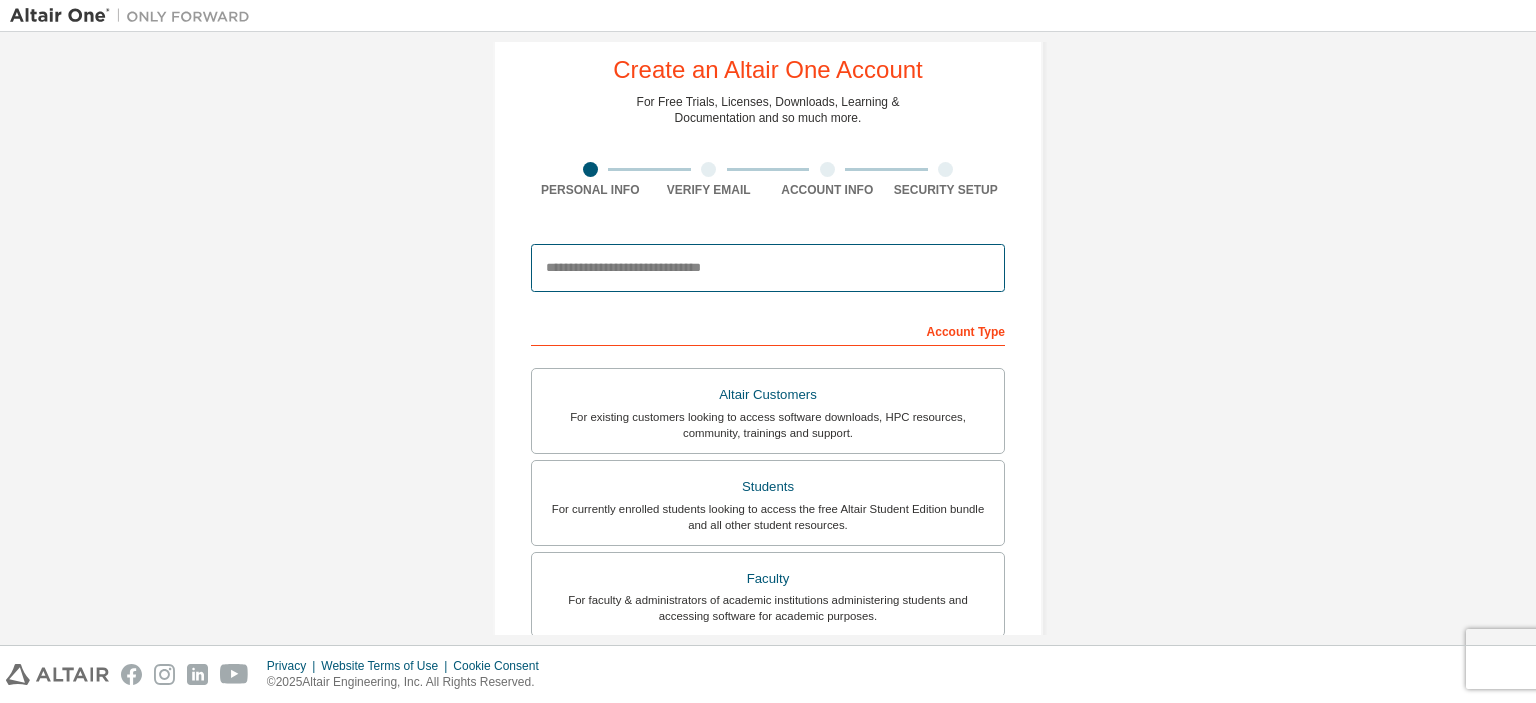 click at bounding box center (768, 268) 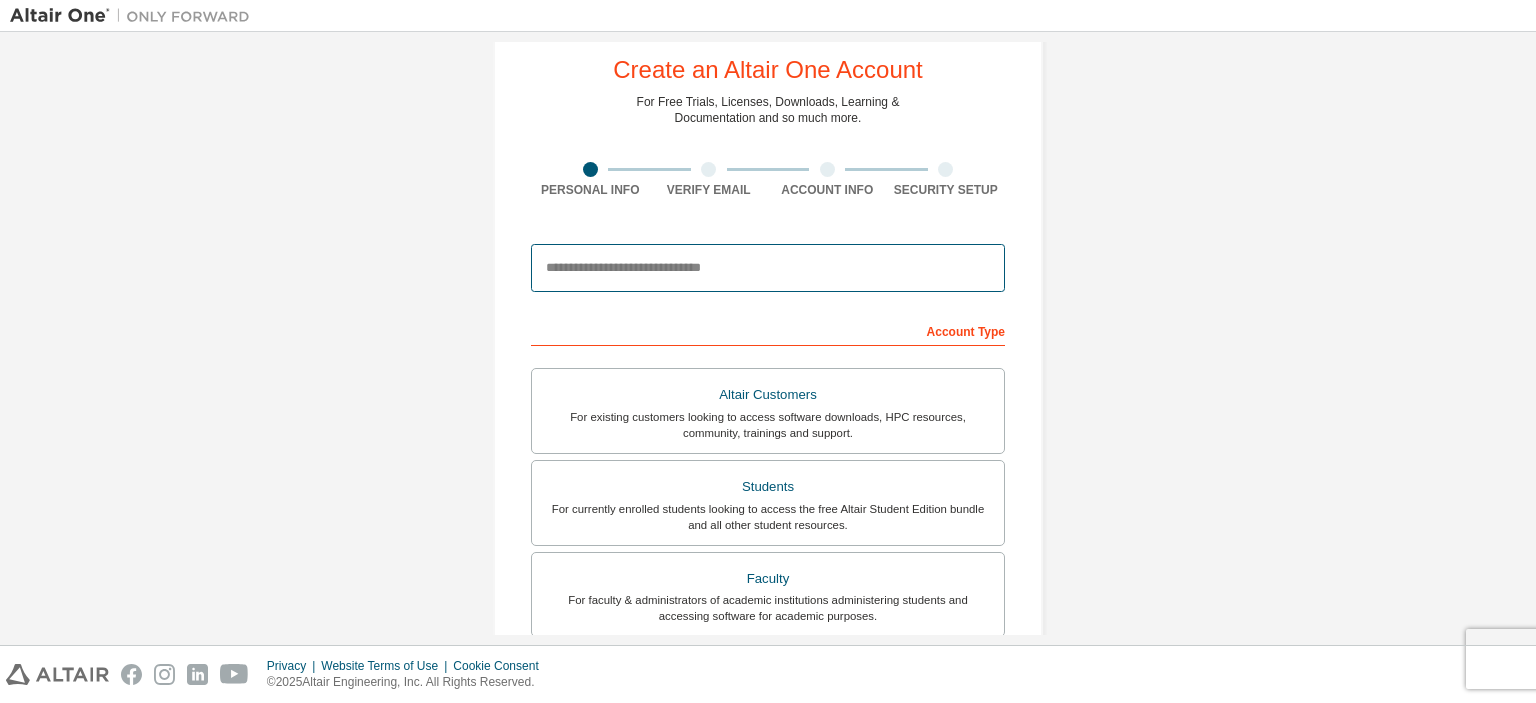 type on "**********" 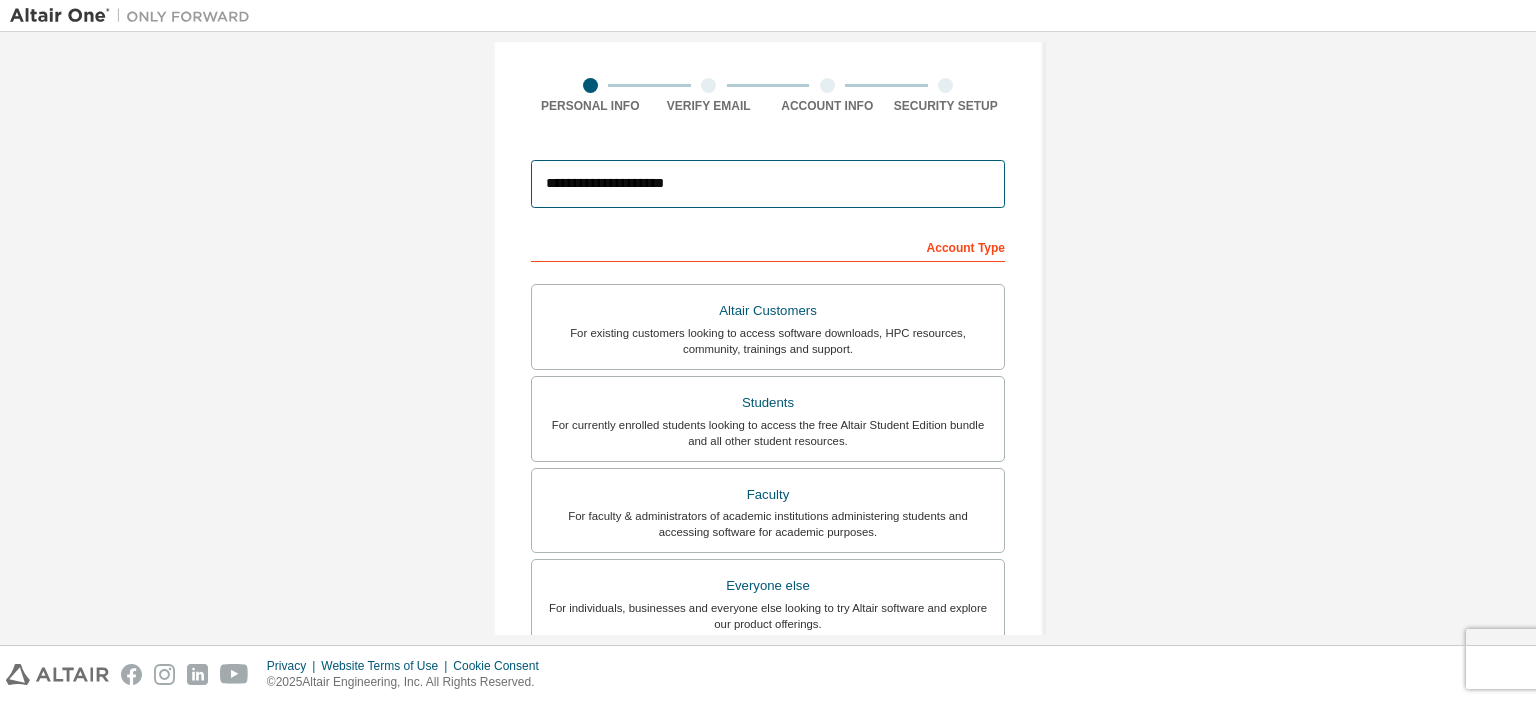 scroll, scrollTop: 137, scrollLeft: 0, axis: vertical 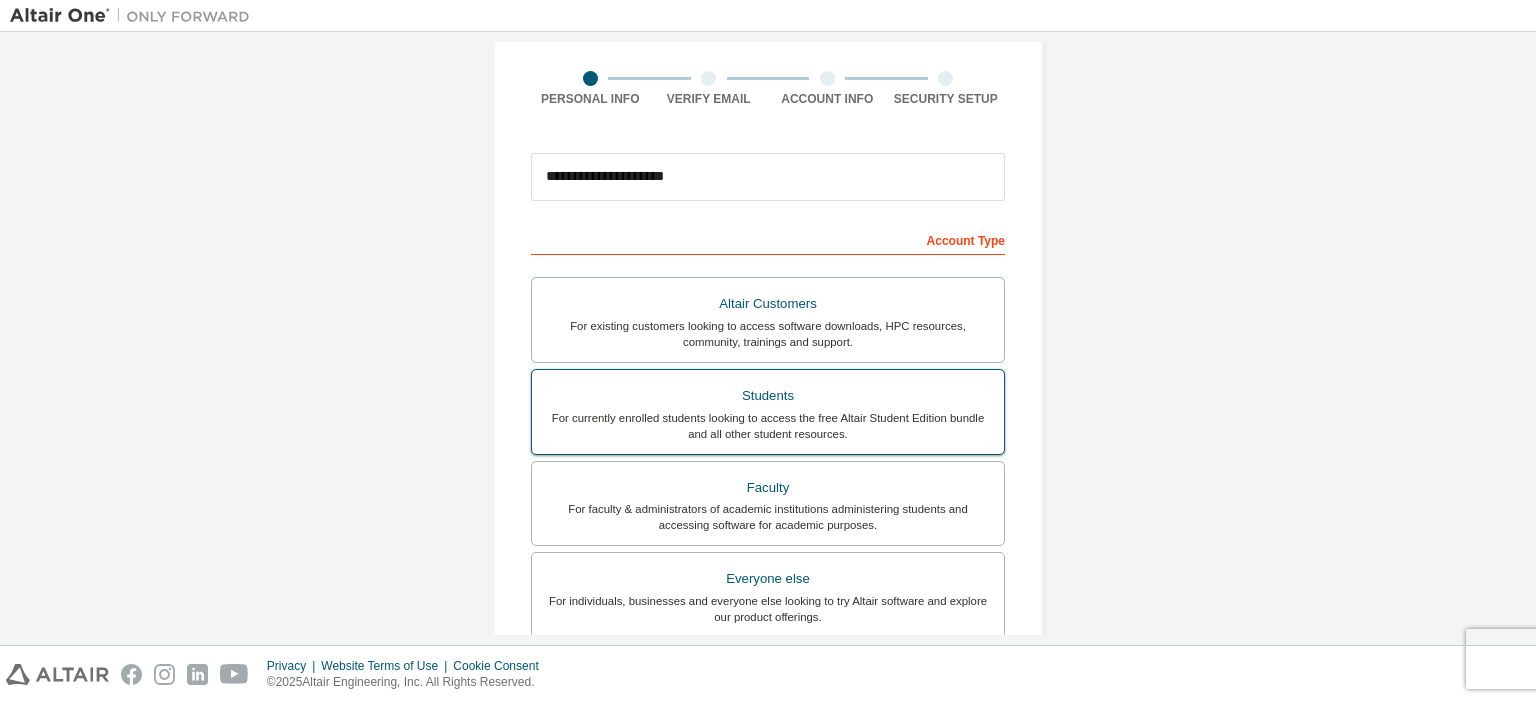 click on "For currently enrolled students looking to access the free Altair Student Edition bundle and all other student resources." at bounding box center (768, 426) 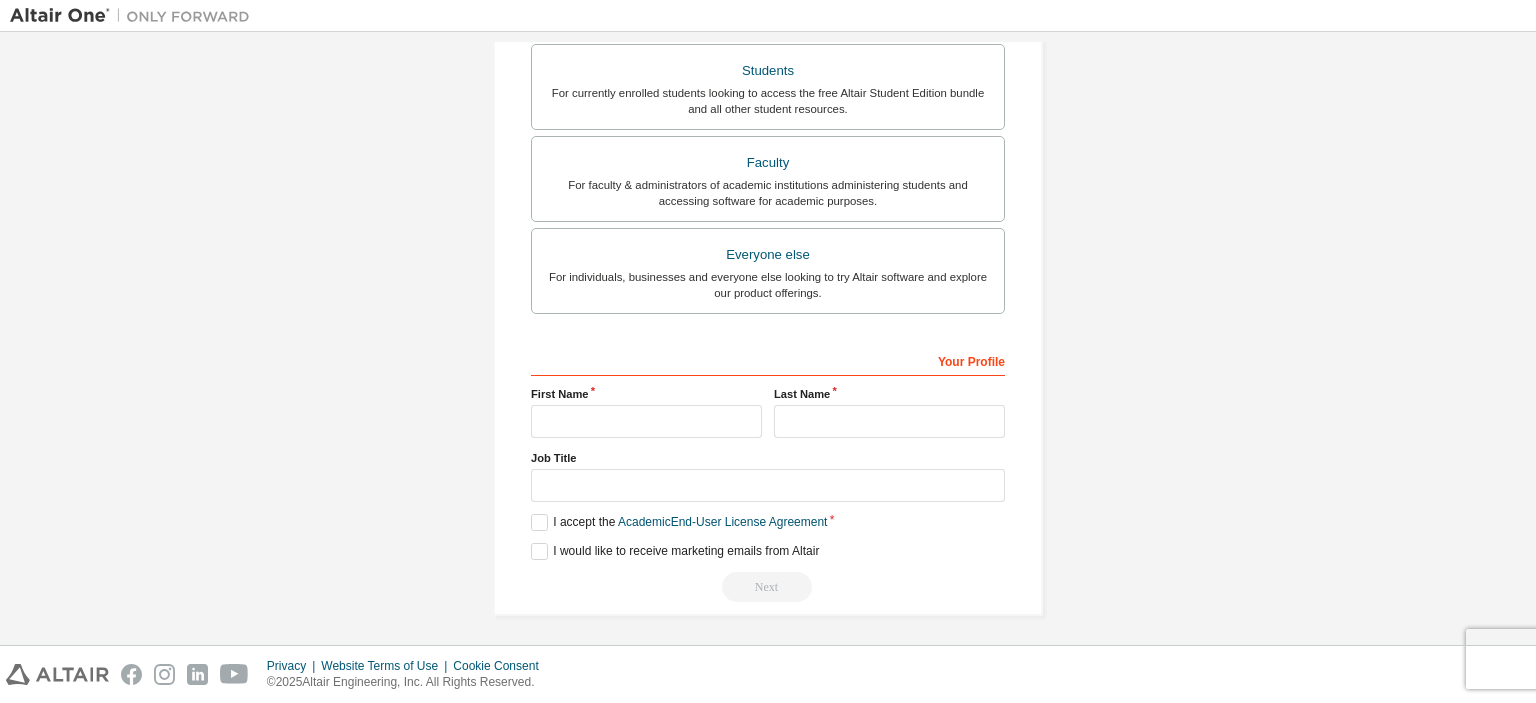 scroll, scrollTop: 512, scrollLeft: 0, axis: vertical 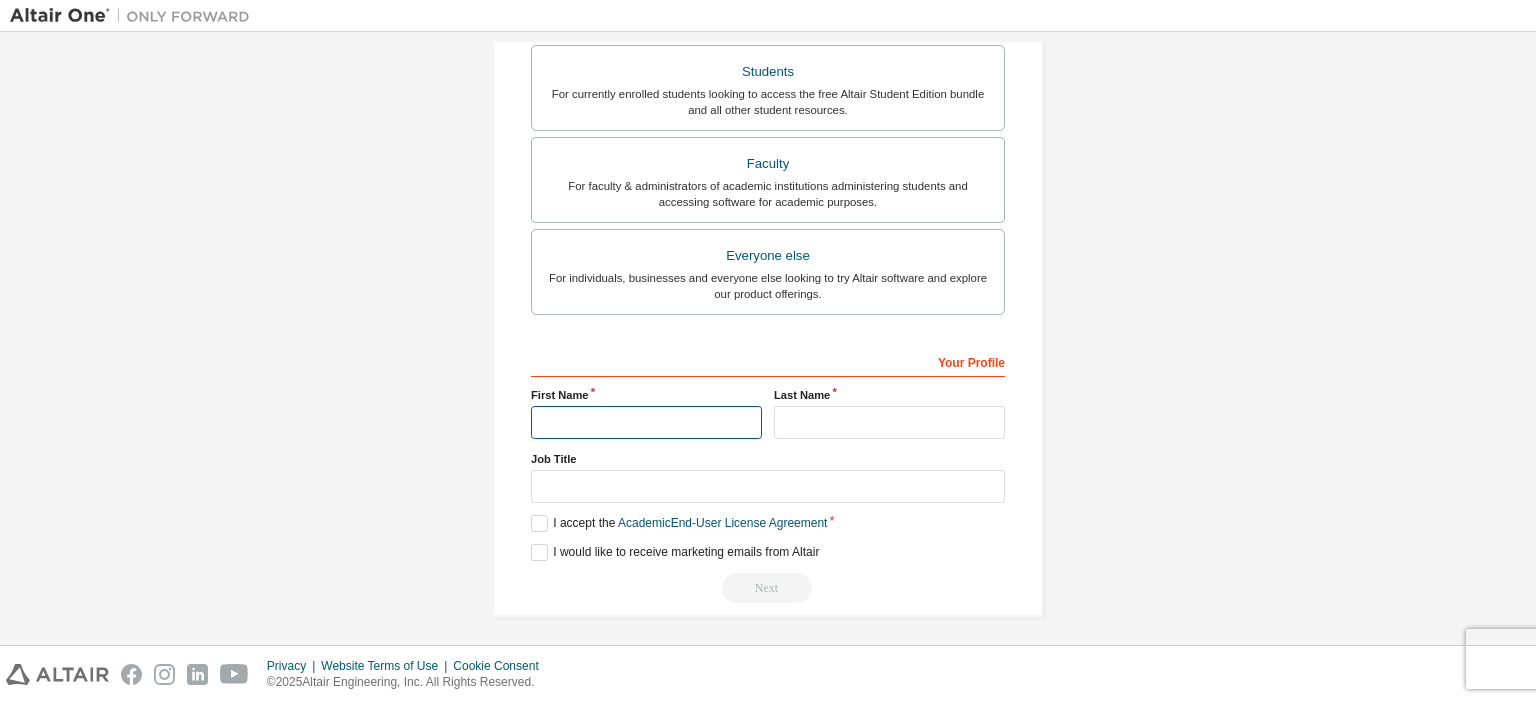 click at bounding box center [646, 422] 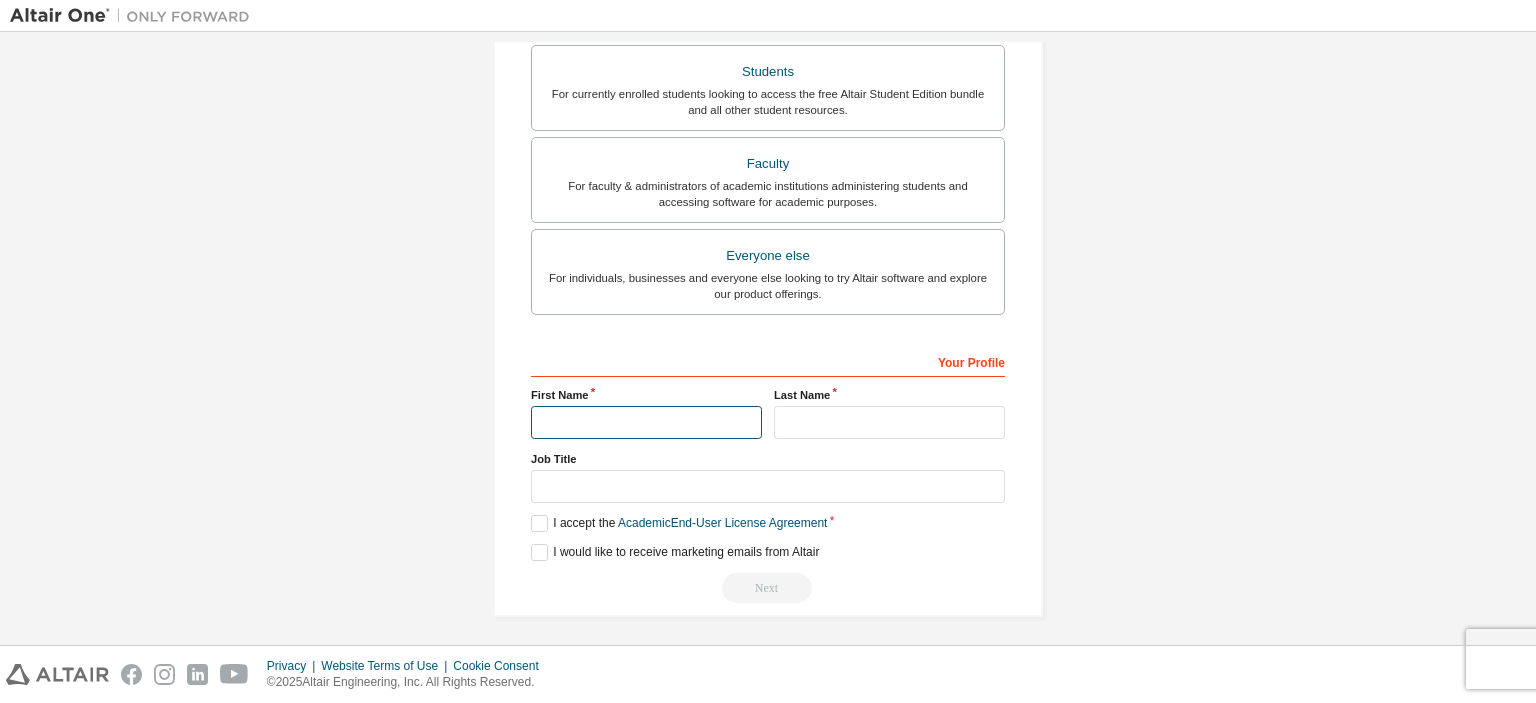 type on "*****" 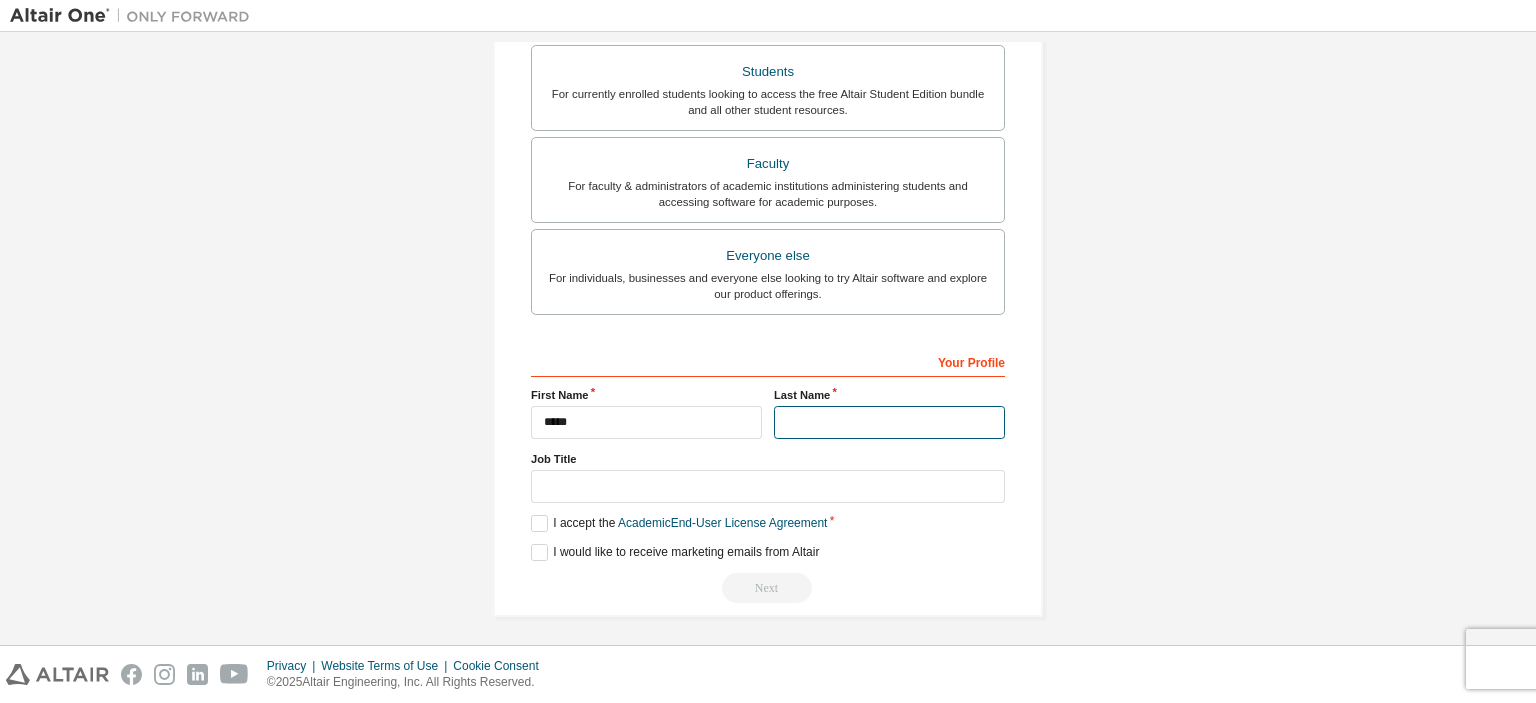 click at bounding box center (889, 422) 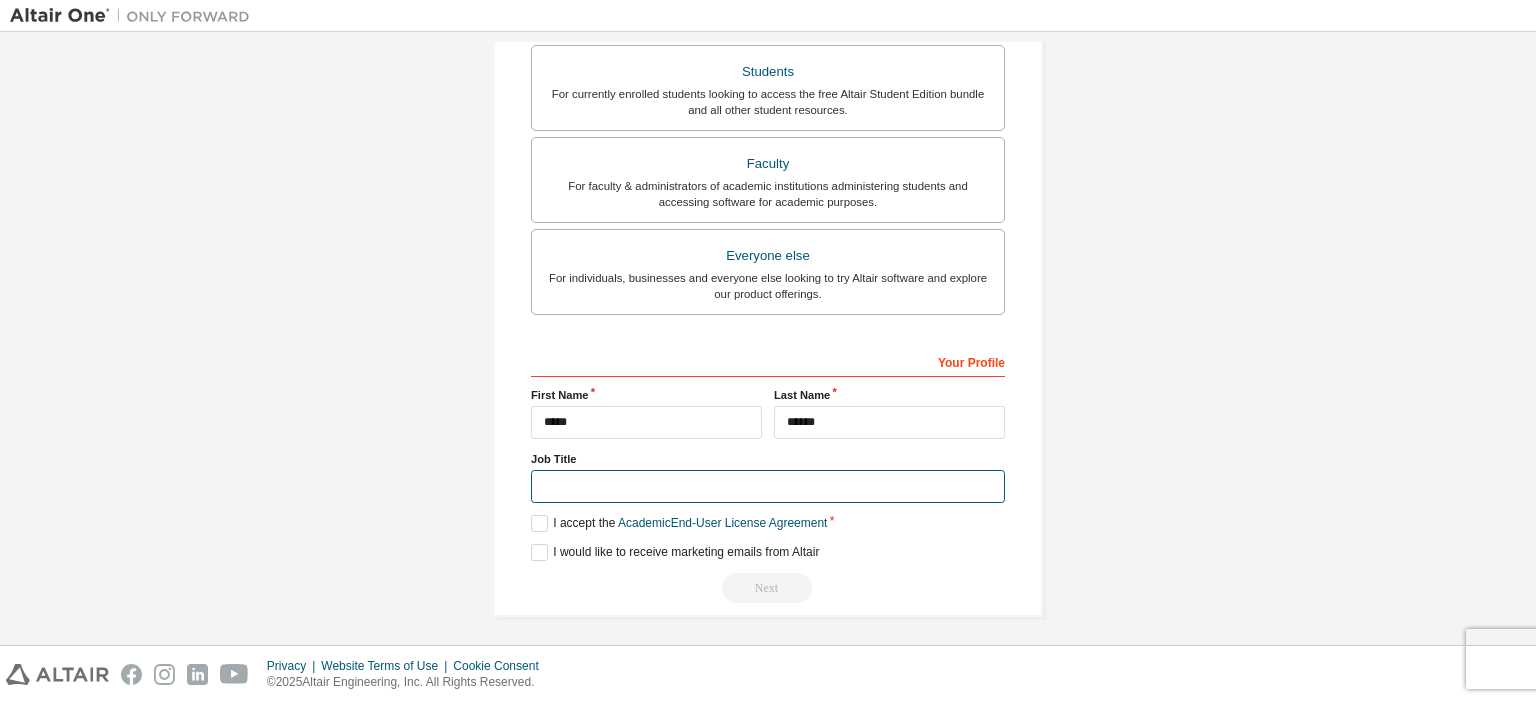 click at bounding box center (768, 486) 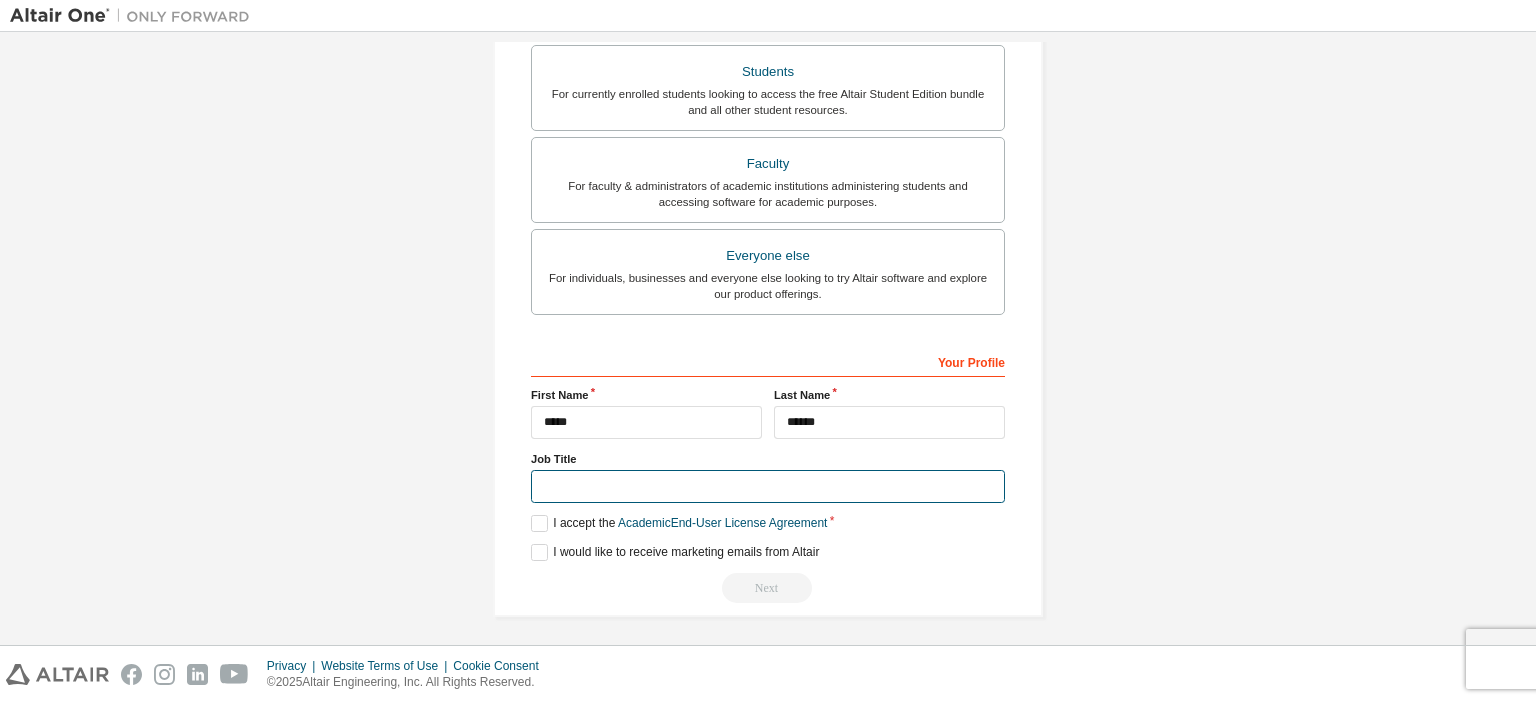 type on "*******" 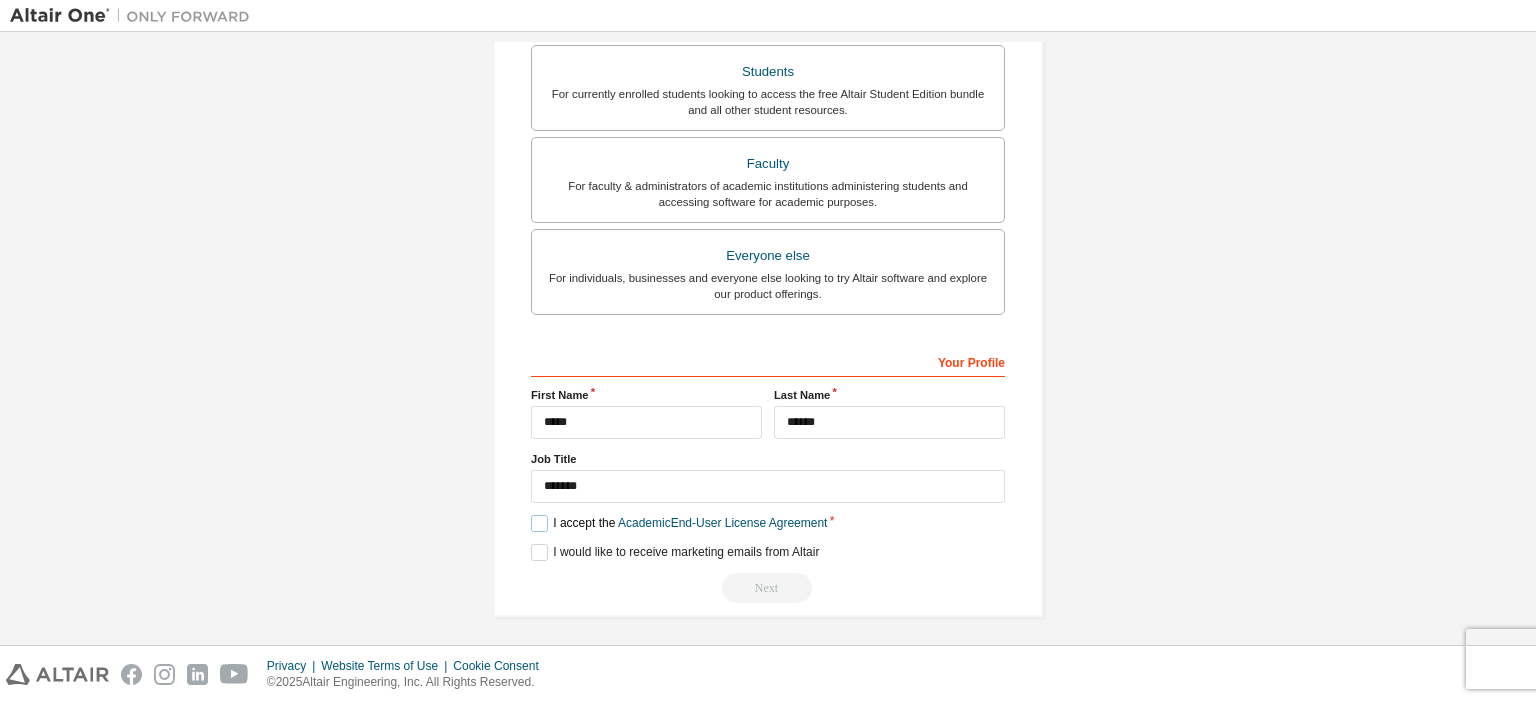 click on "I accept the   Academic   End-User License Agreement" at bounding box center [679, 523] 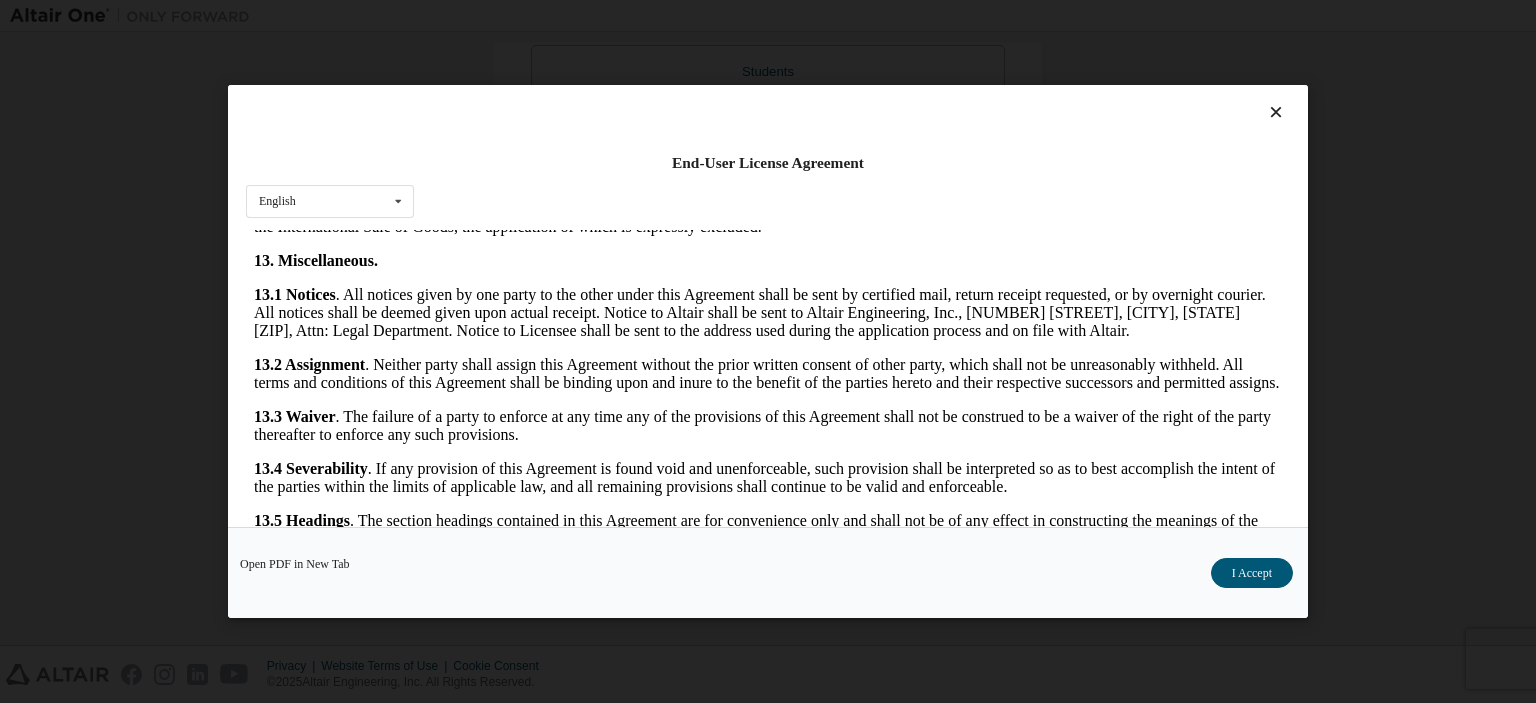 scroll, scrollTop: 3352, scrollLeft: 0, axis: vertical 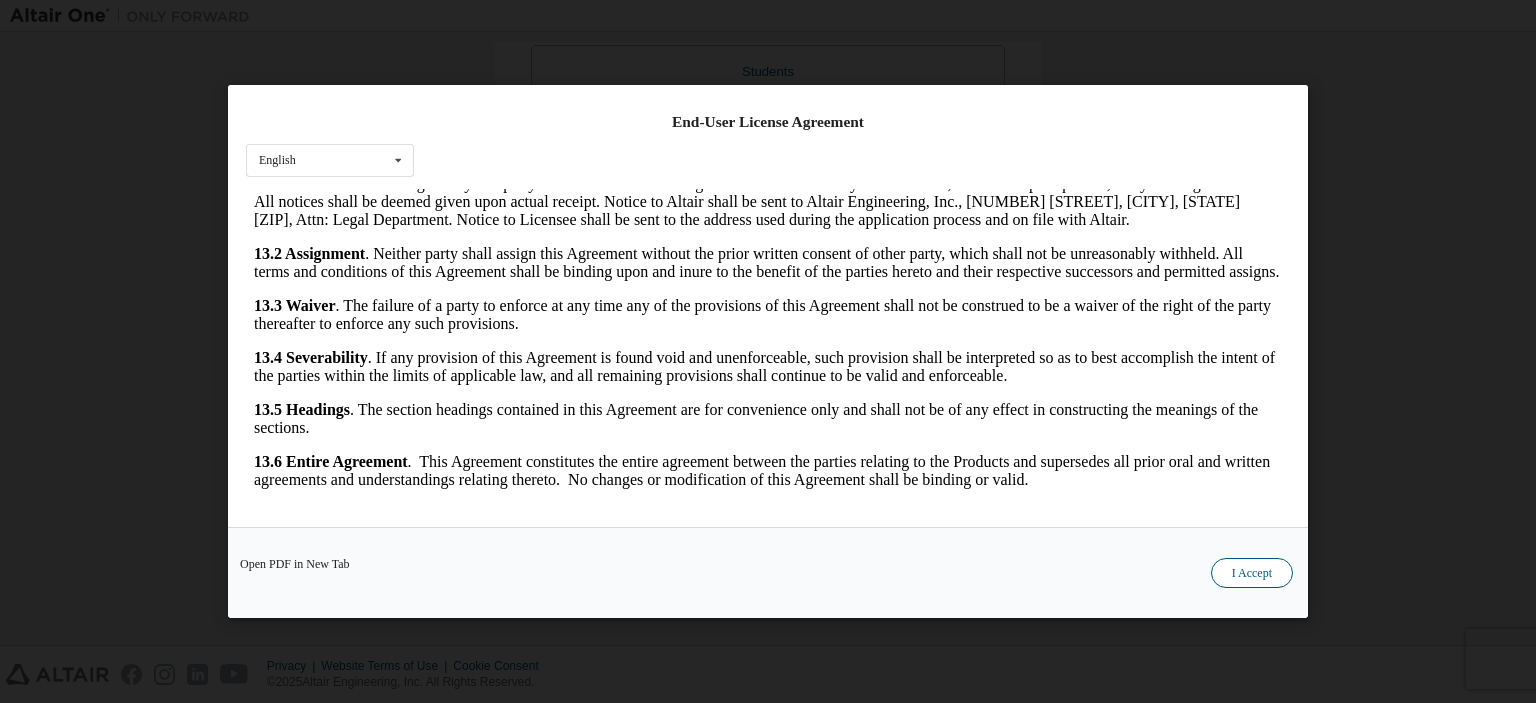 click on "I Accept" at bounding box center (1252, 573) 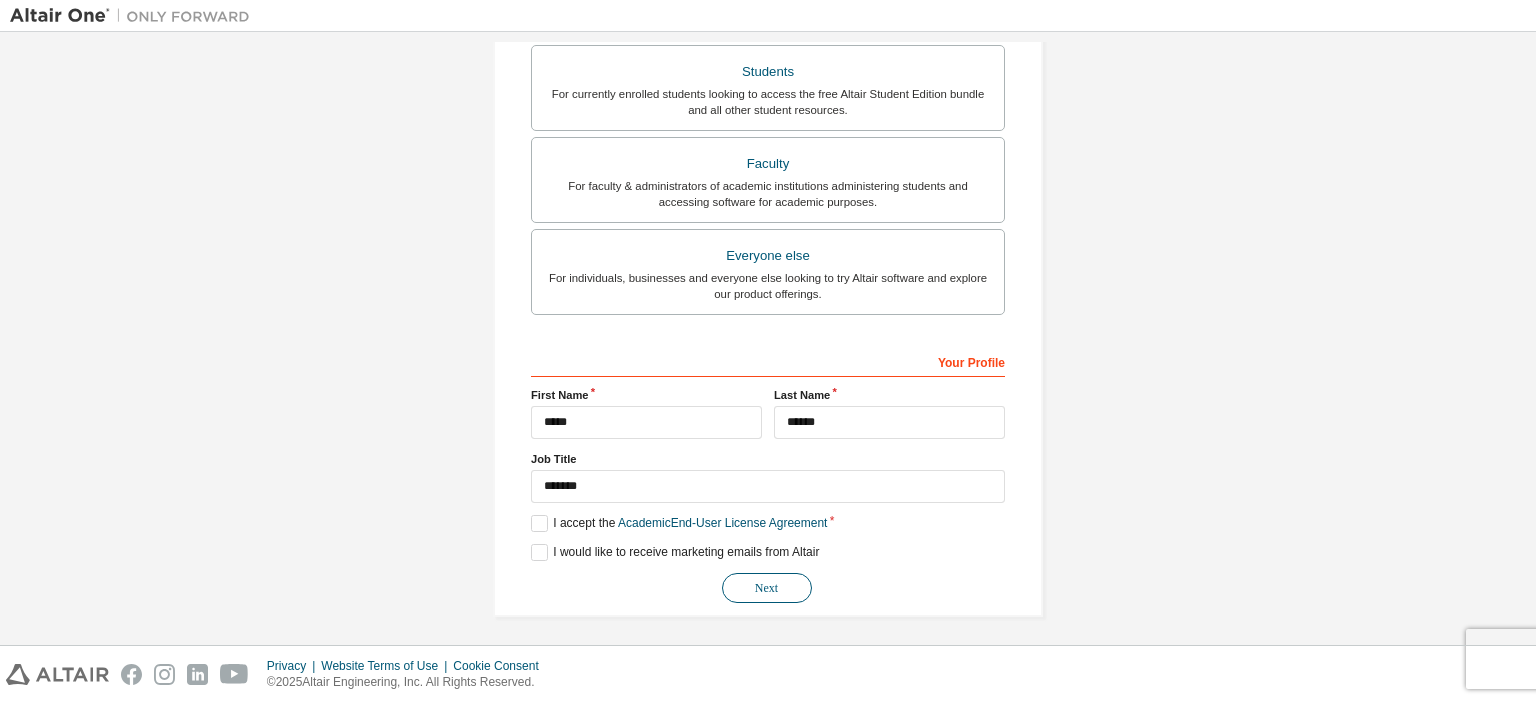 click on "Next" at bounding box center (767, 588) 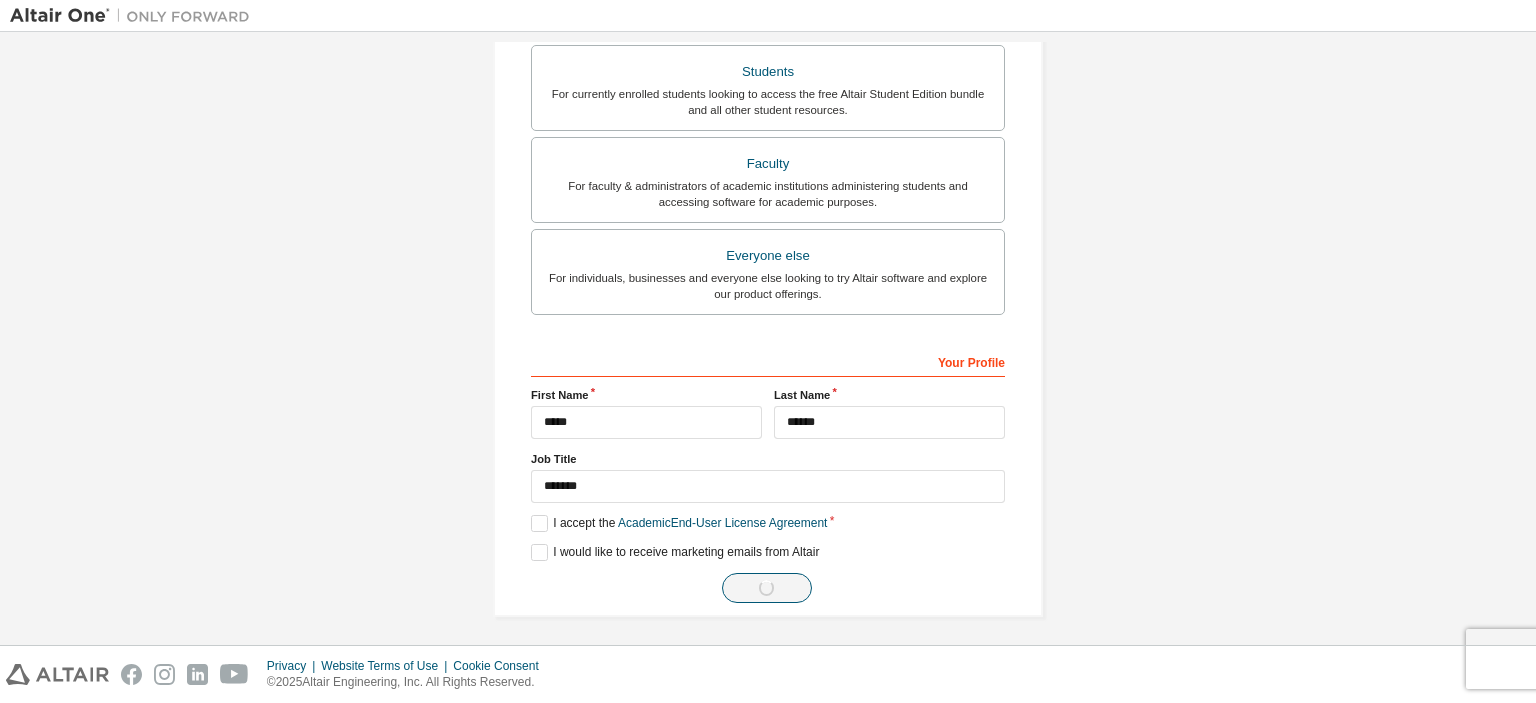 scroll, scrollTop: 0, scrollLeft: 0, axis: both 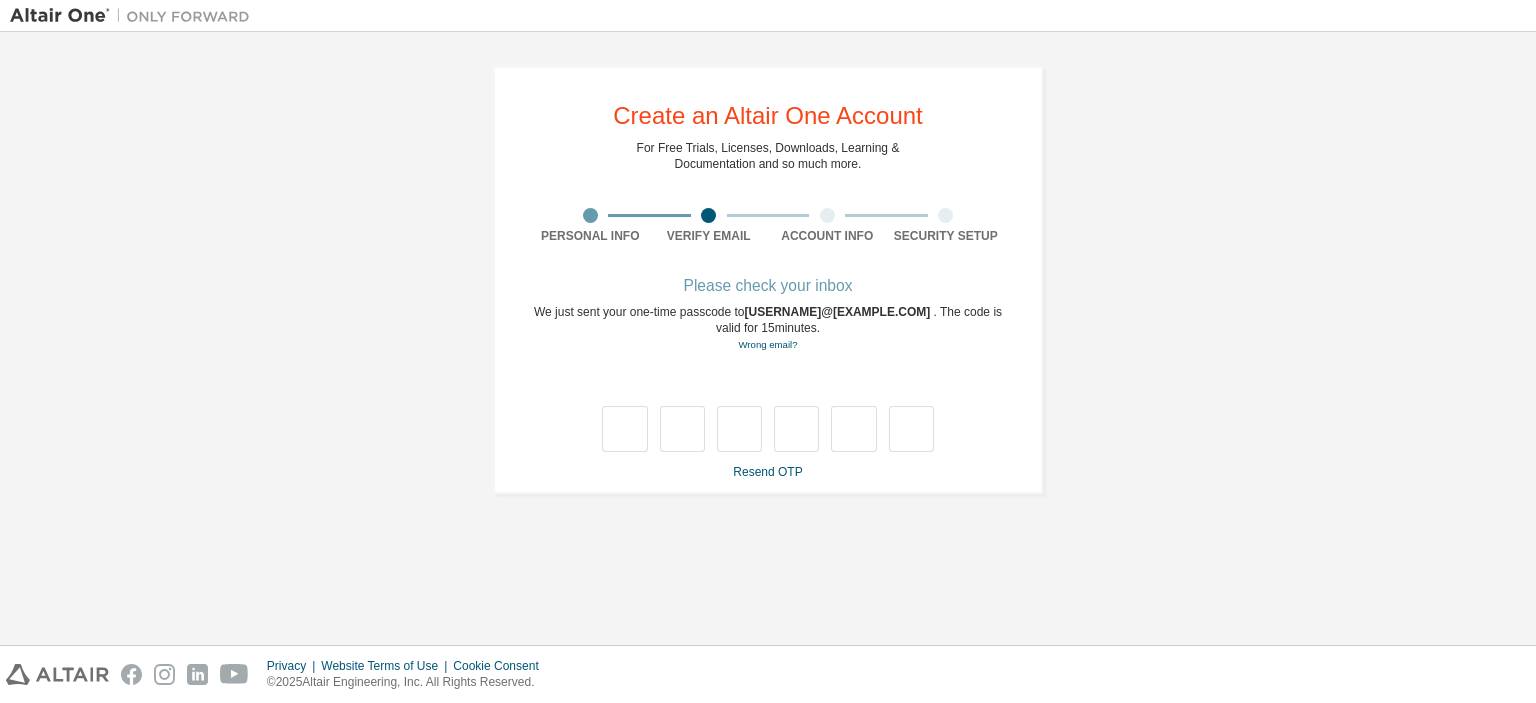 type on "*" 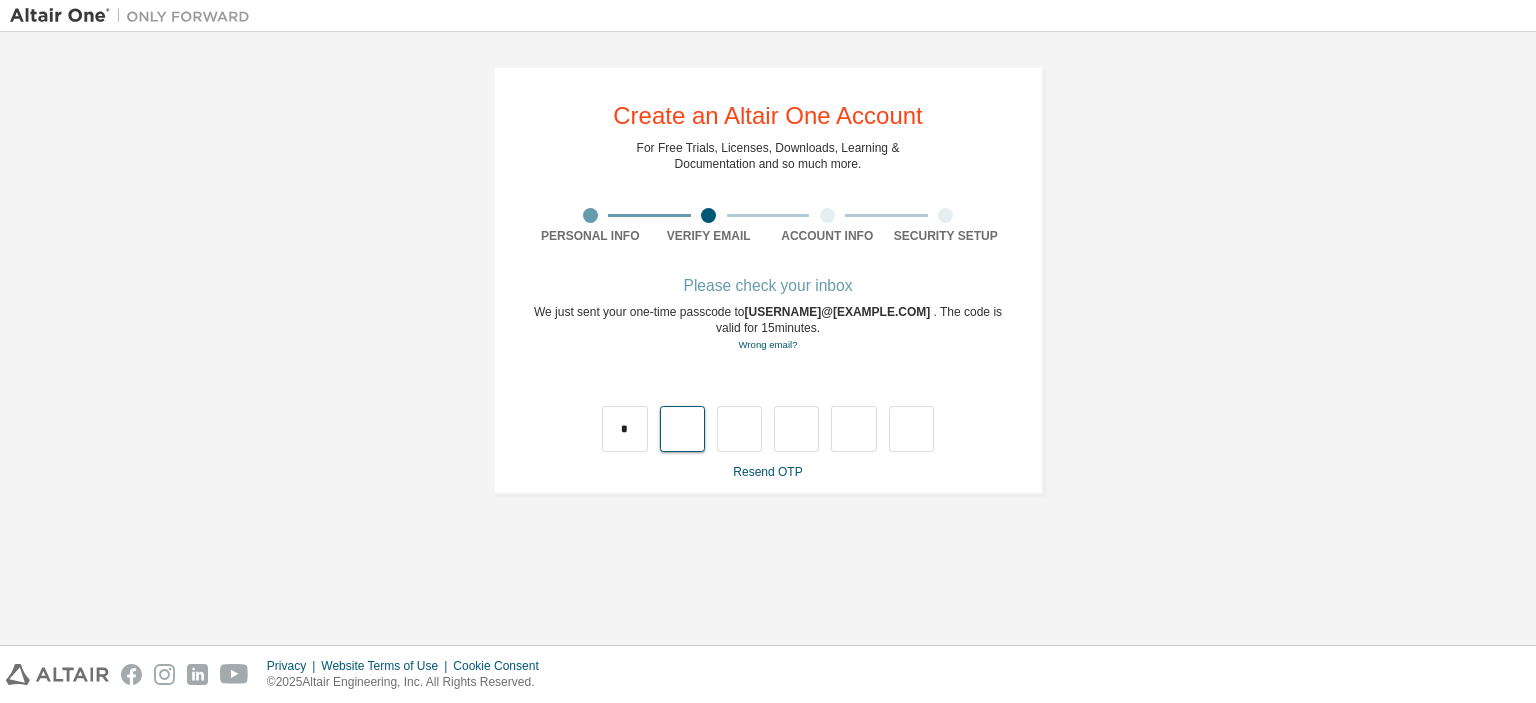 type on "*" 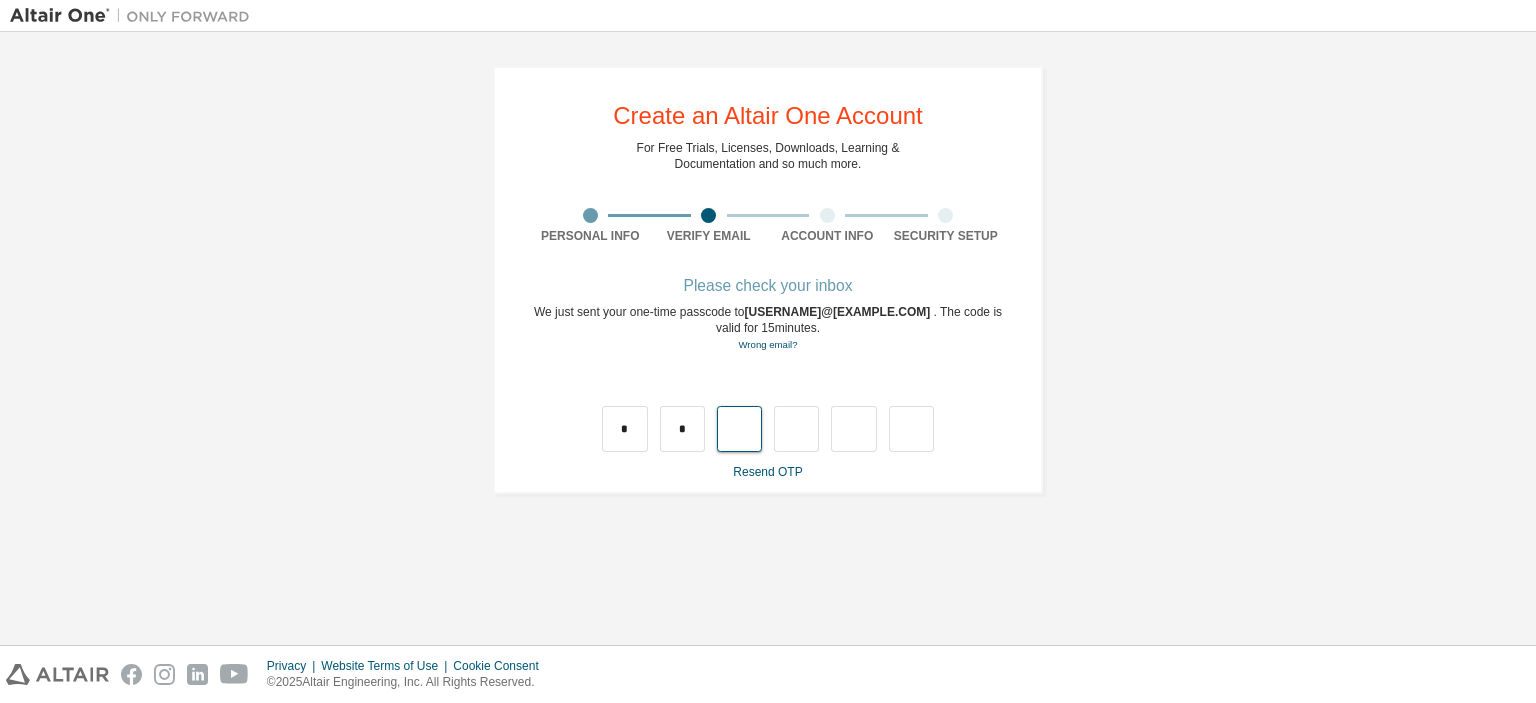 type on "*" 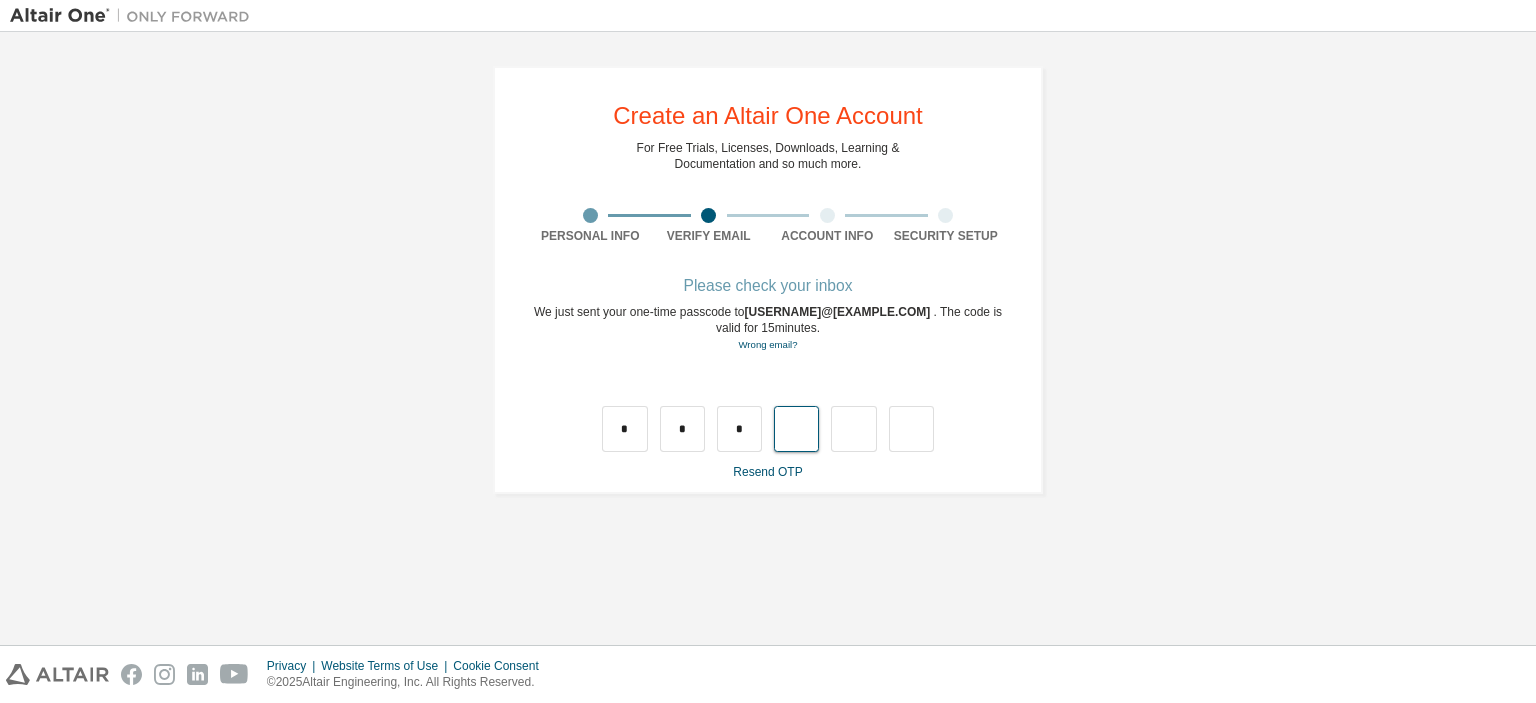type on "*" 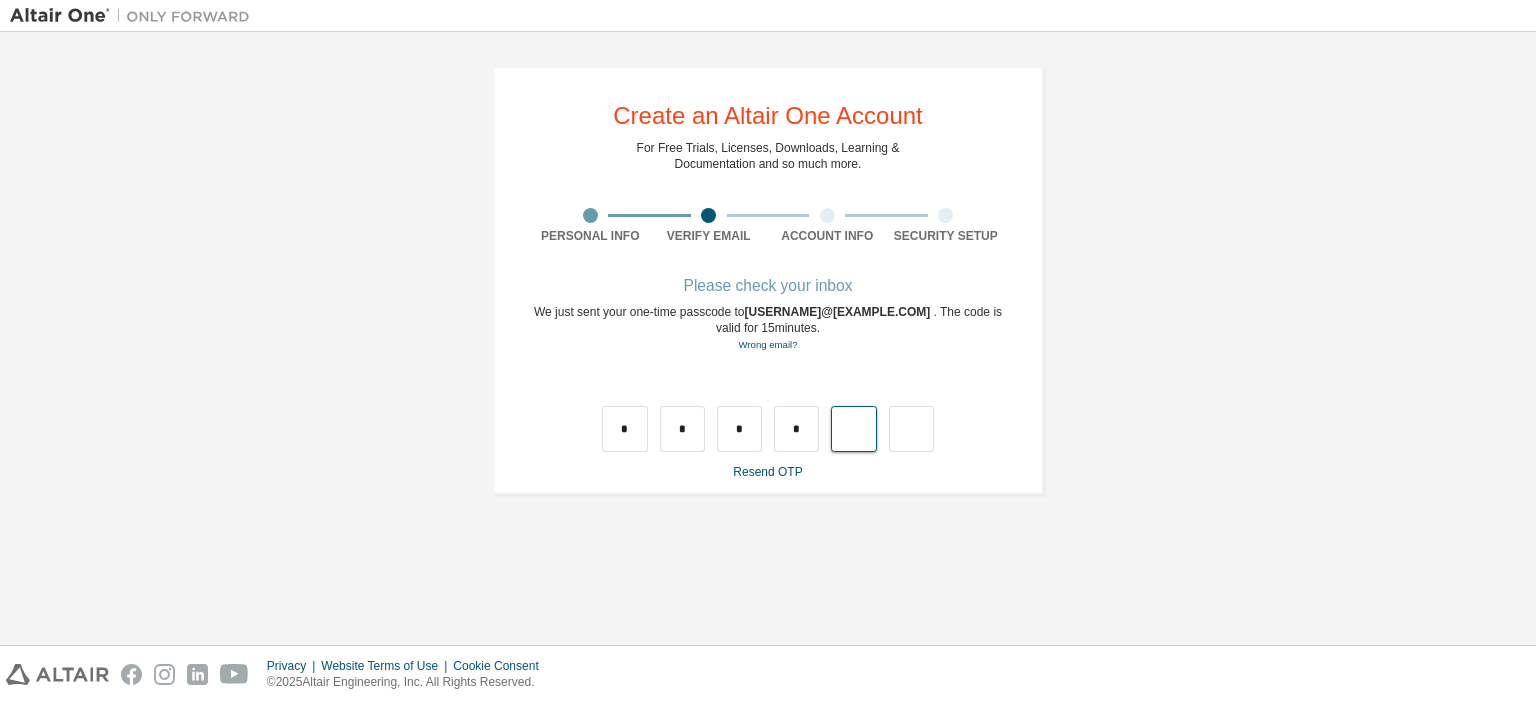 type on "*" 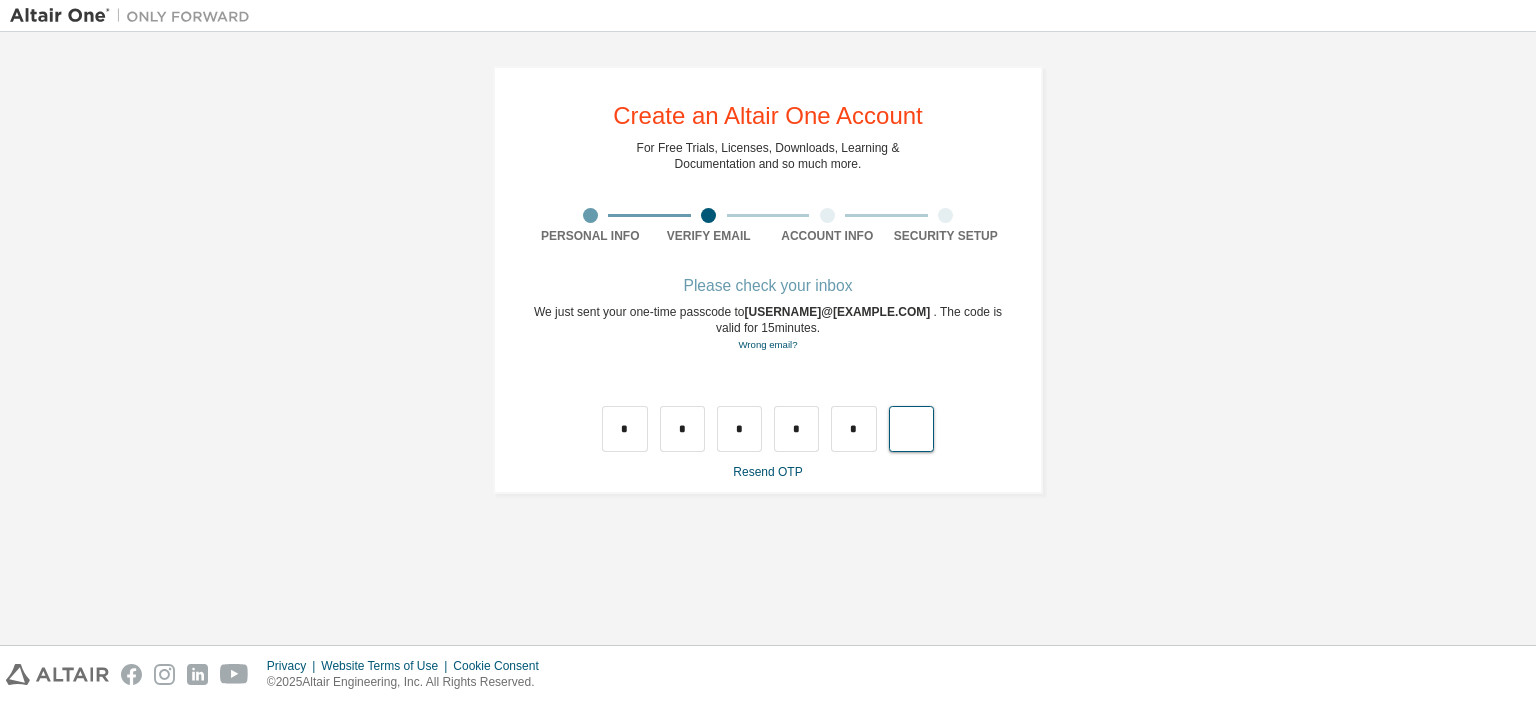 type on "*" 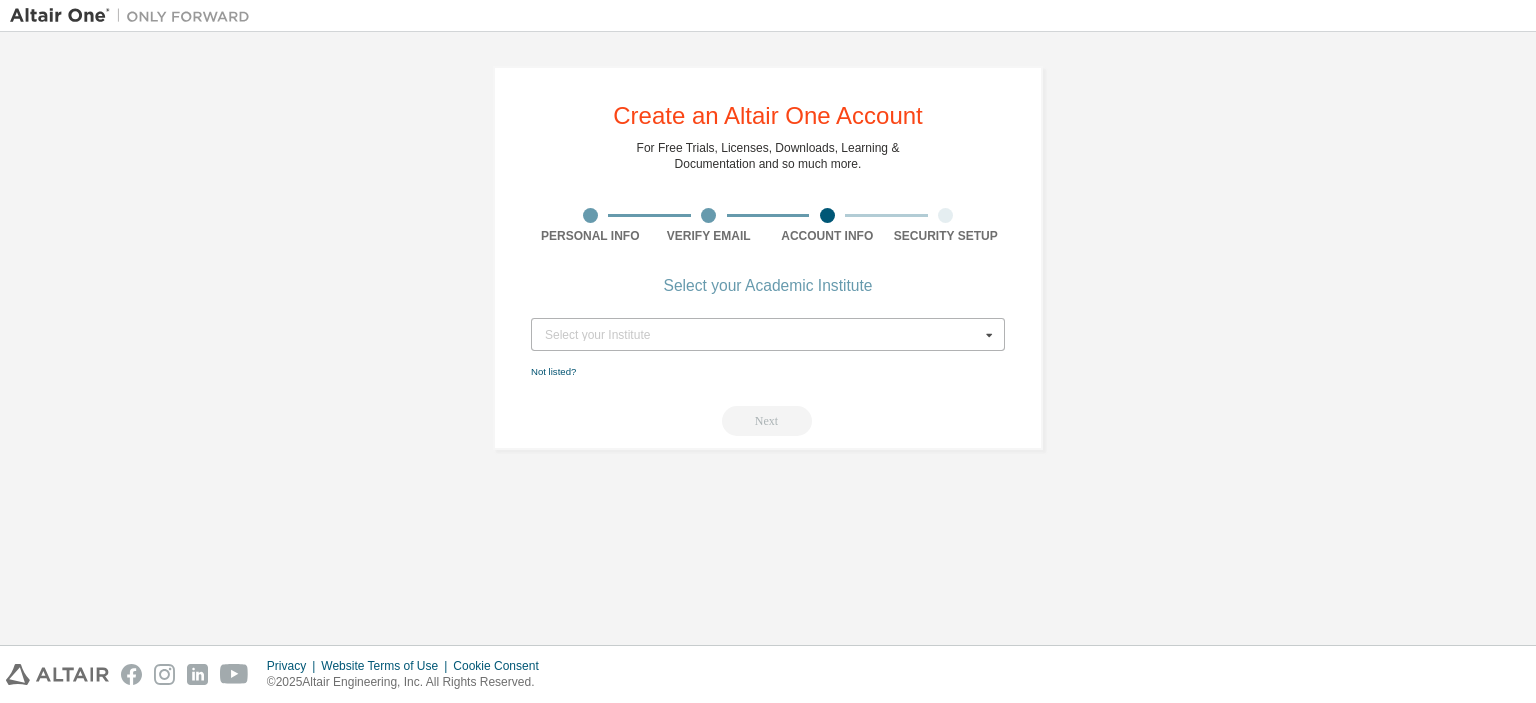 click at bounding box center [989, 334] 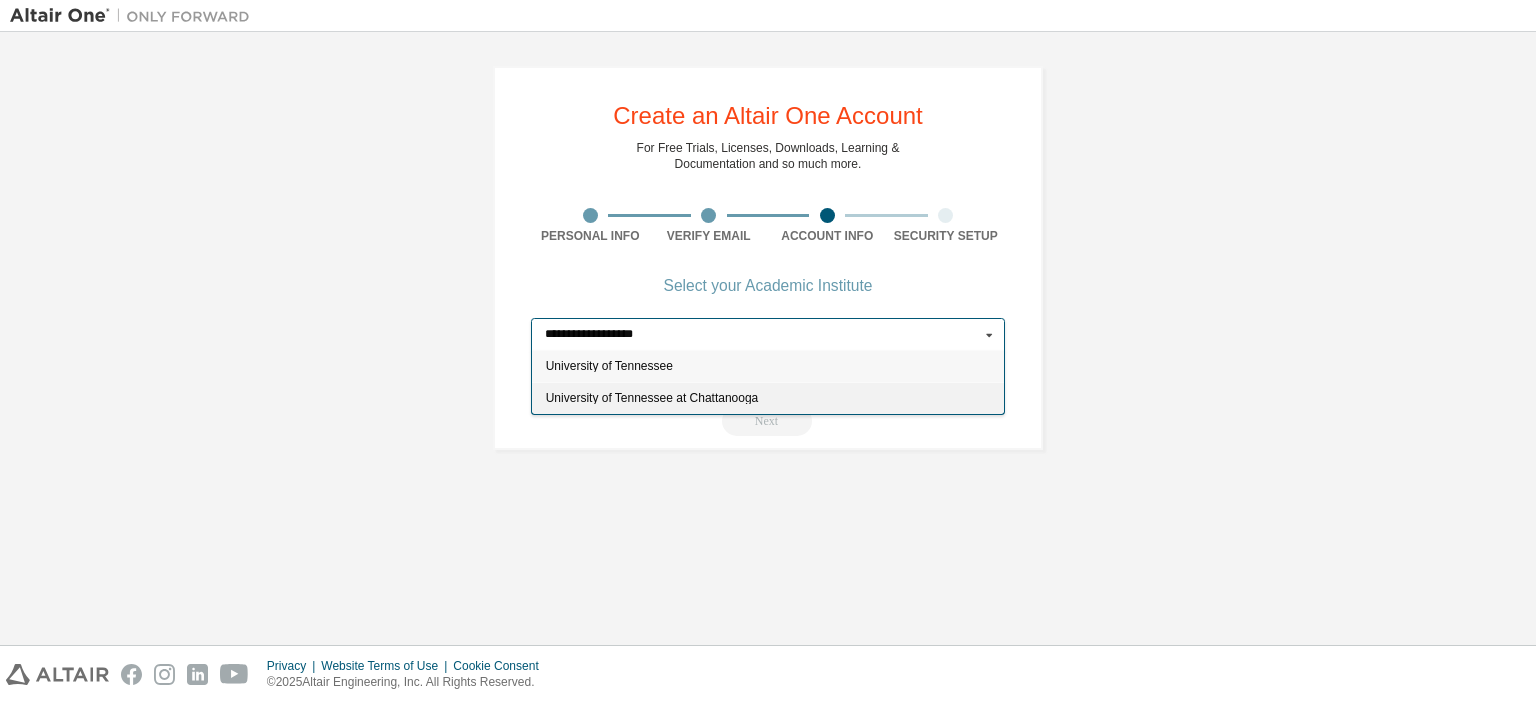 type on "**********" 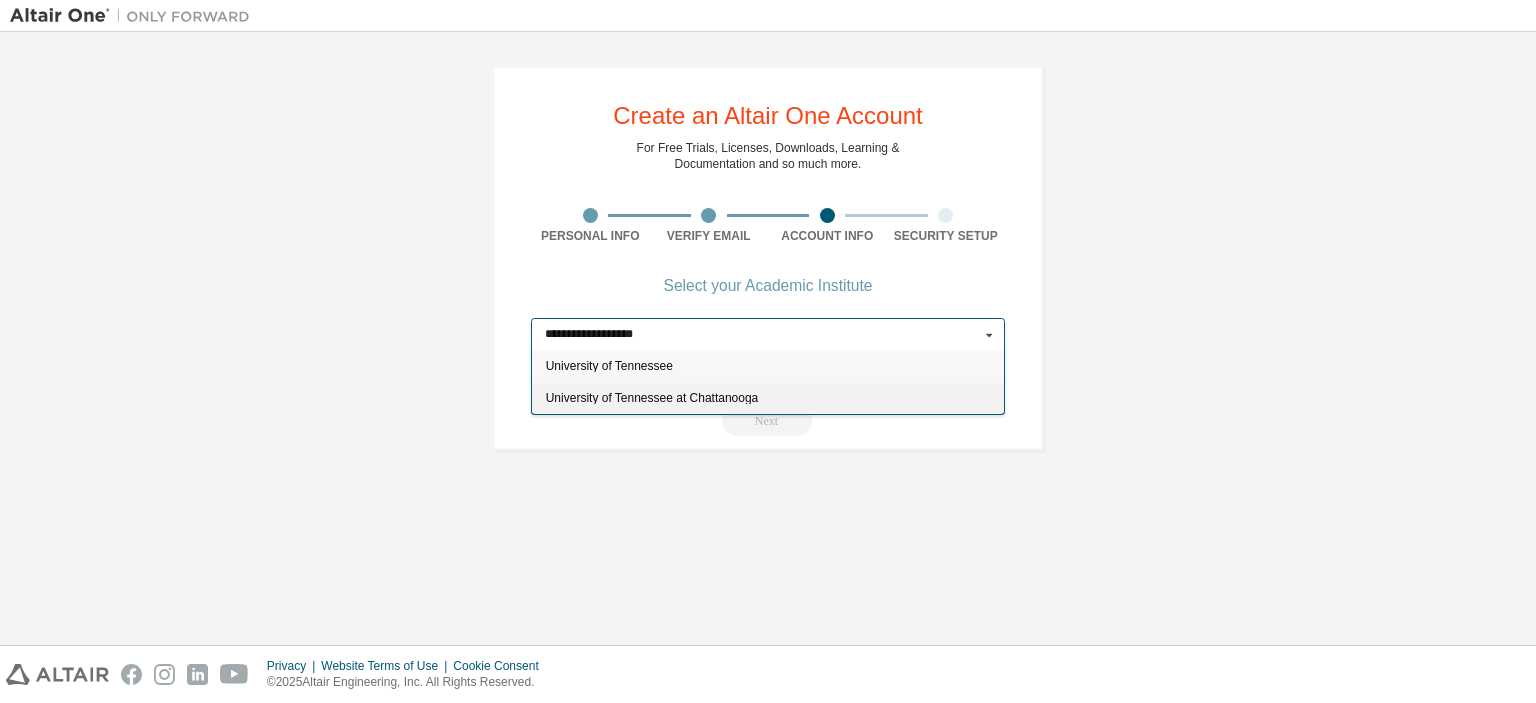 click on "University of Tennessee at Chattanooga" at bounding box center (768, 398) 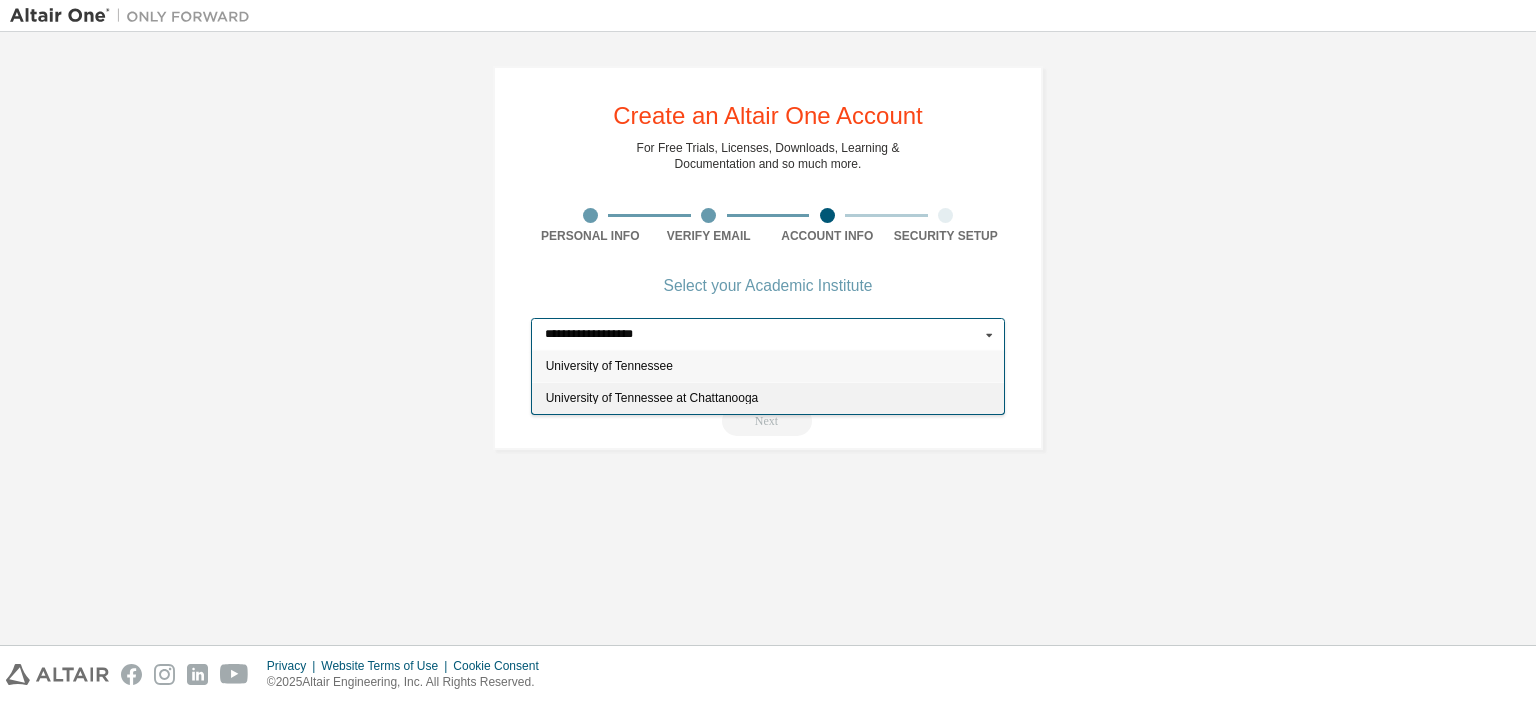 type 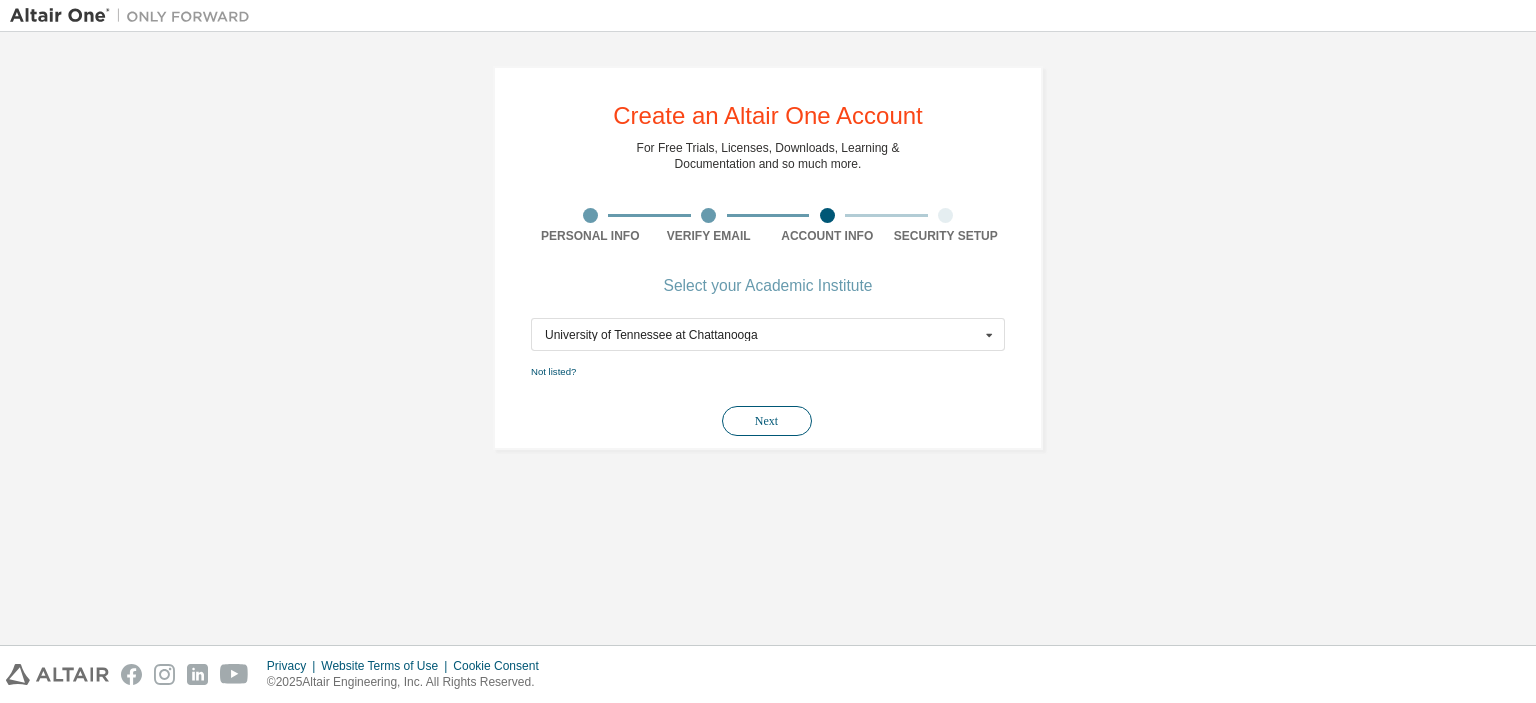 click on "Next" at bounding box center (767, 421) 